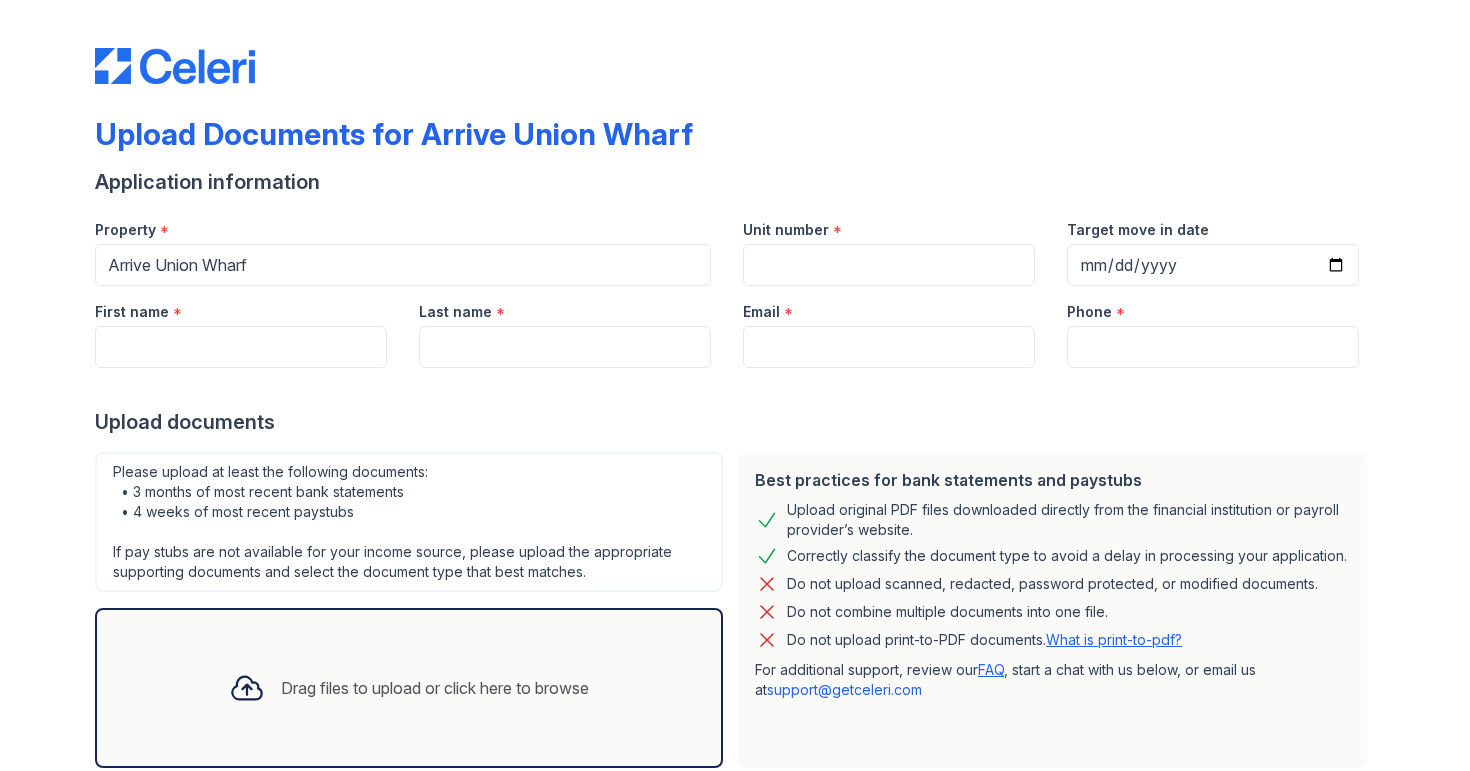 scroll, scrollTop: 0, scrollLeft: 0, axis: both 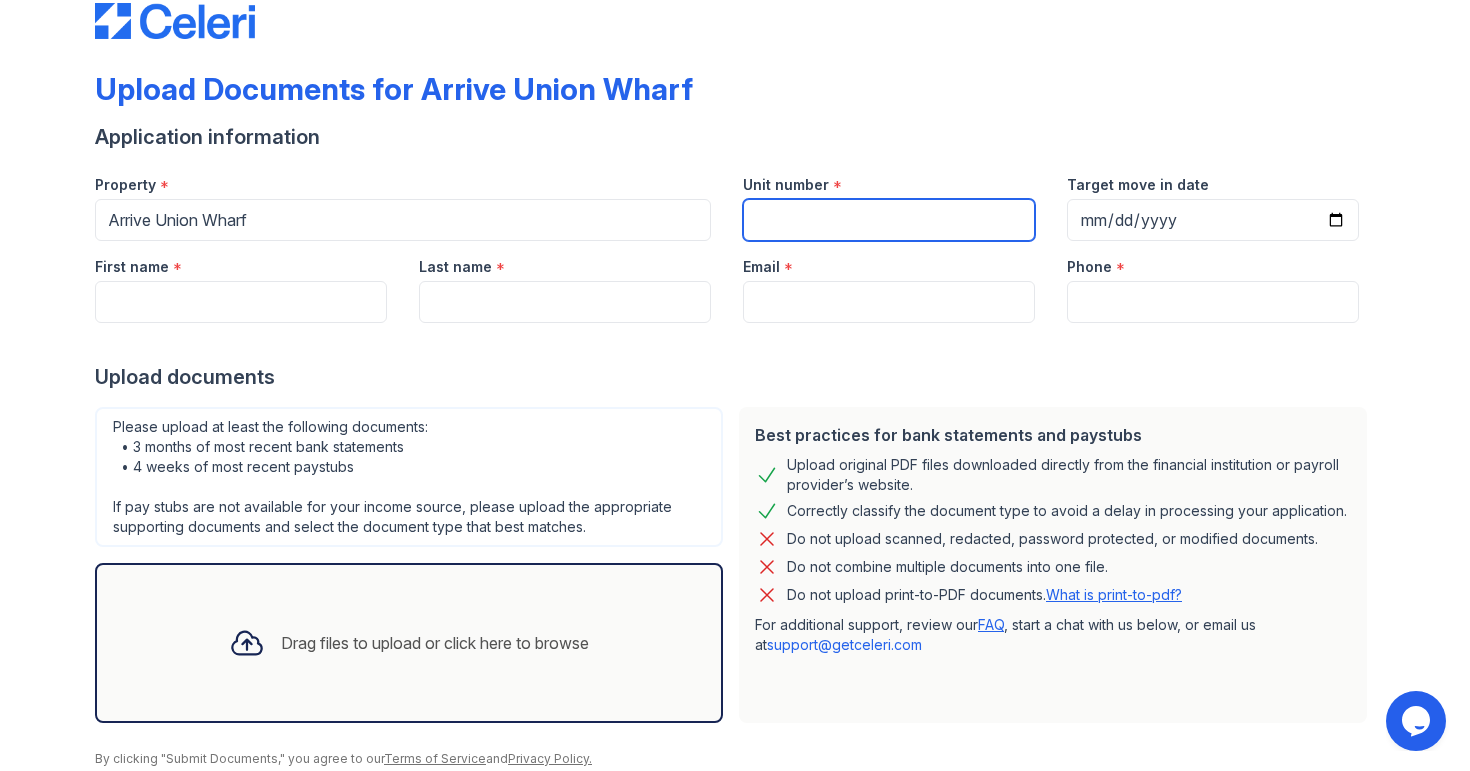 click on "Unit number" at bounding box center [889, 220] 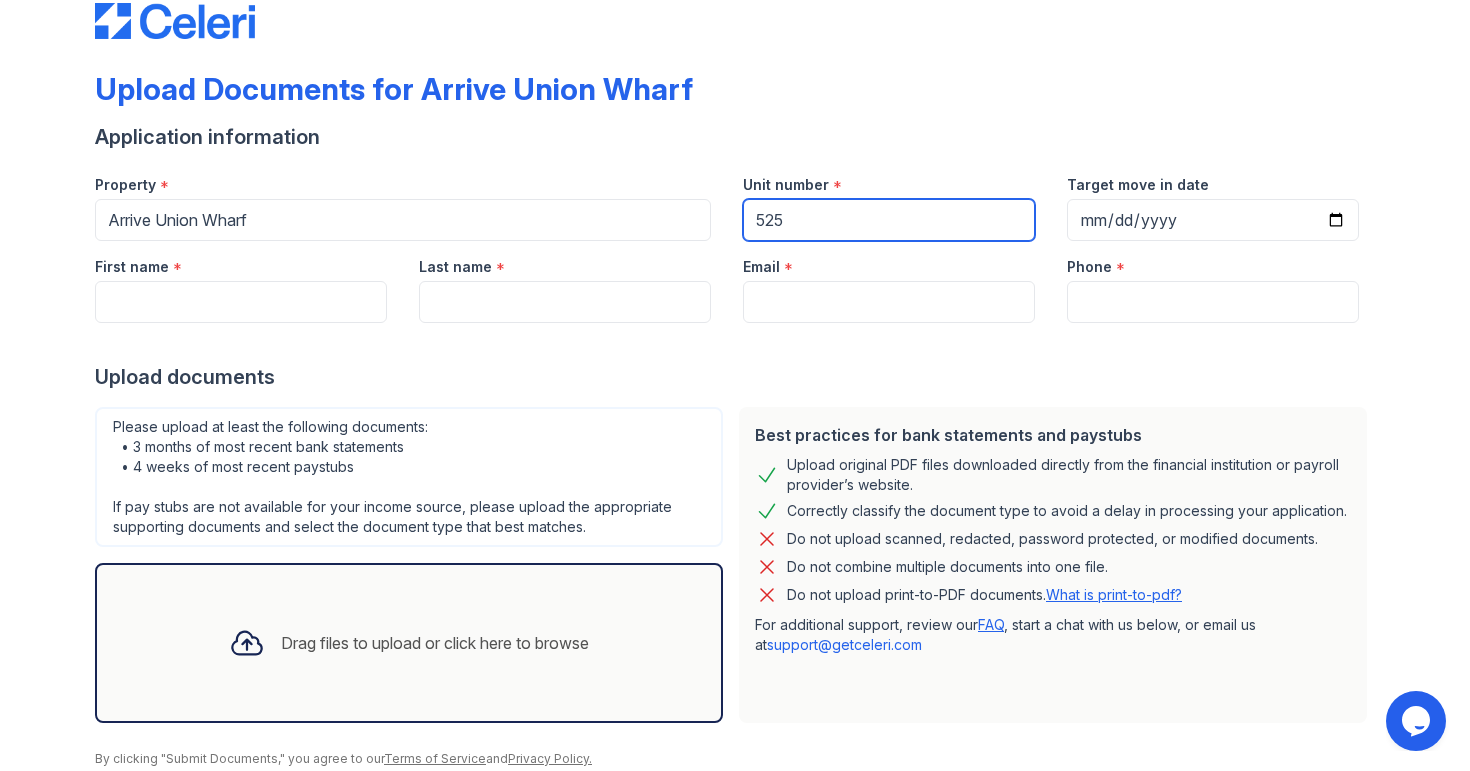 type on "525" 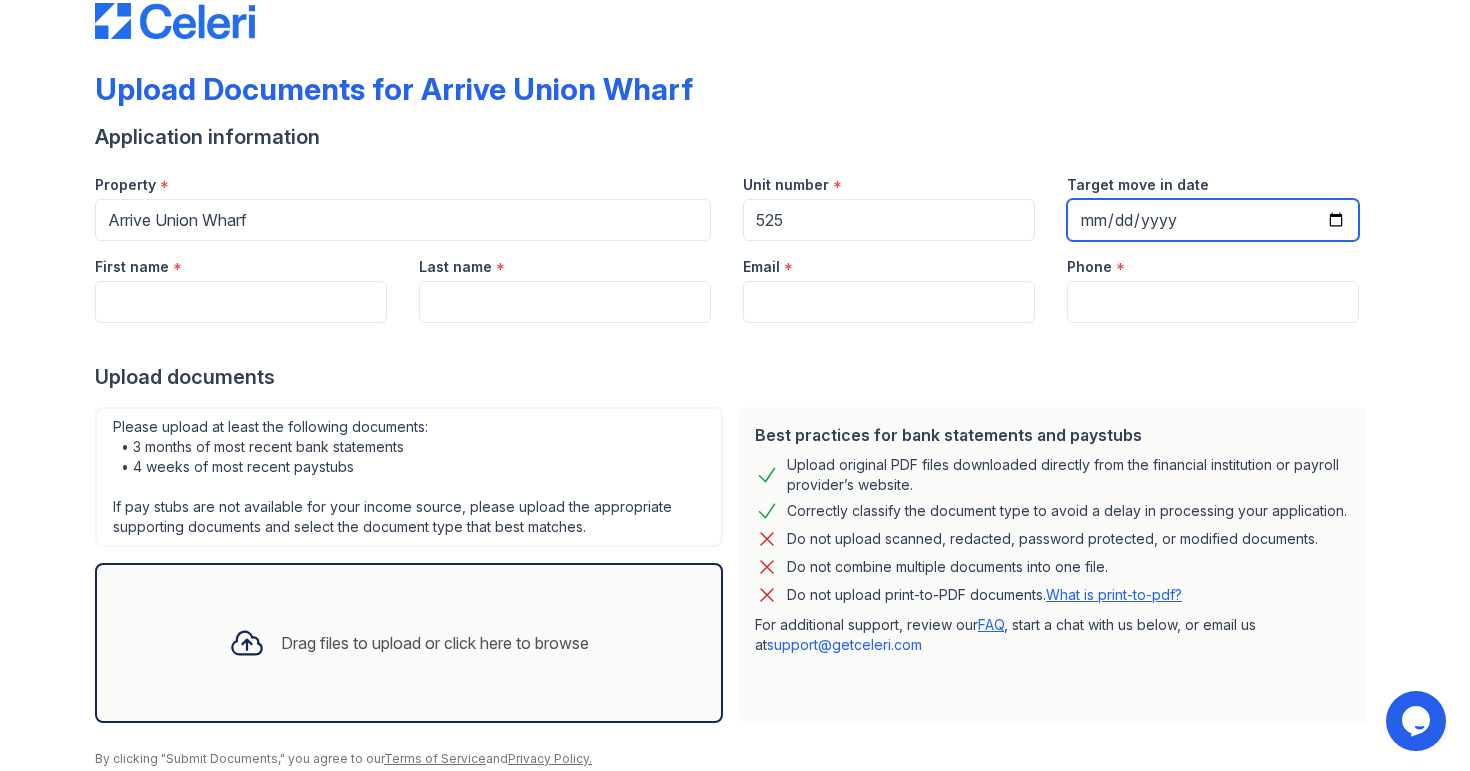 click on "Target move in date" at bounding box center (1213, 220) 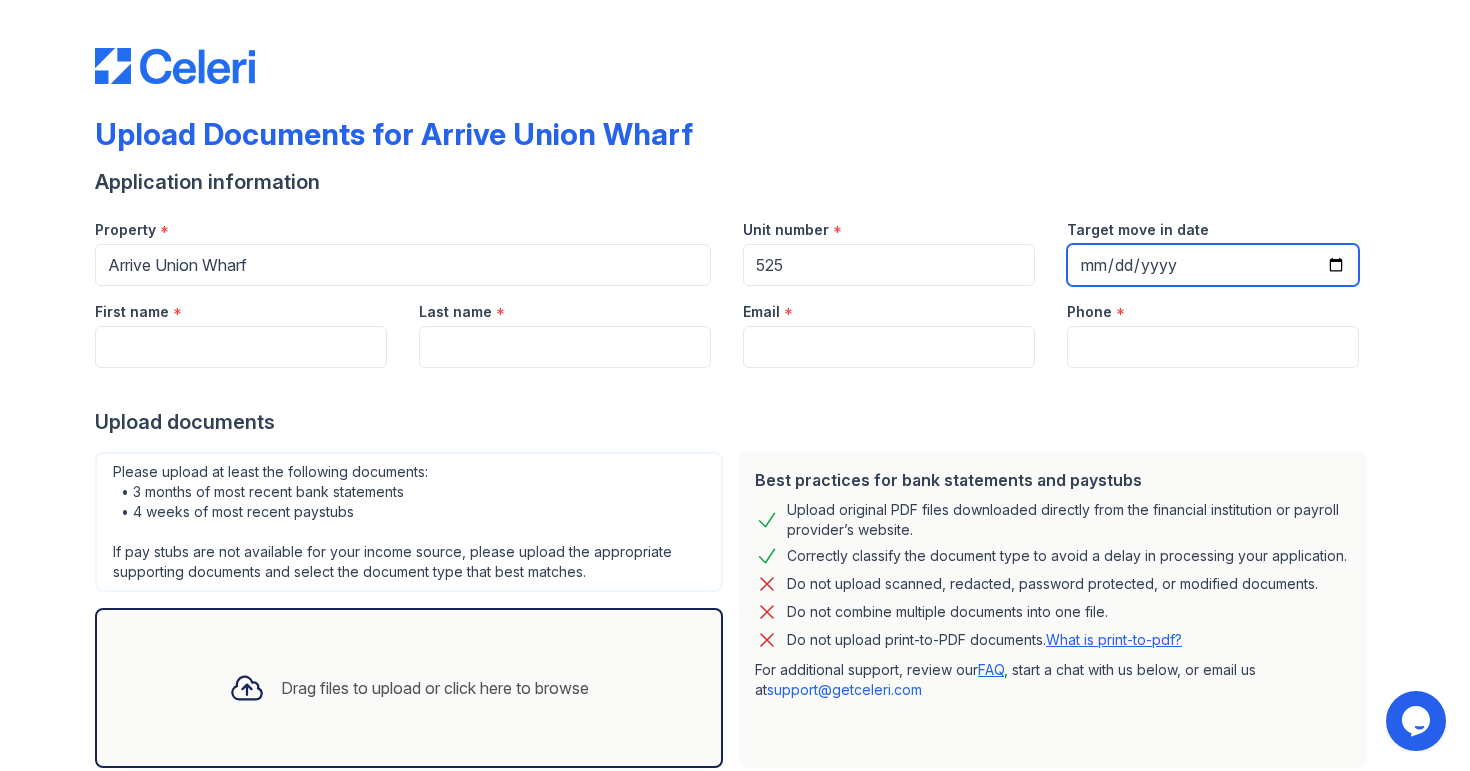scroll, scrollTop: 2, scrollLeft: 0, axis: vertical 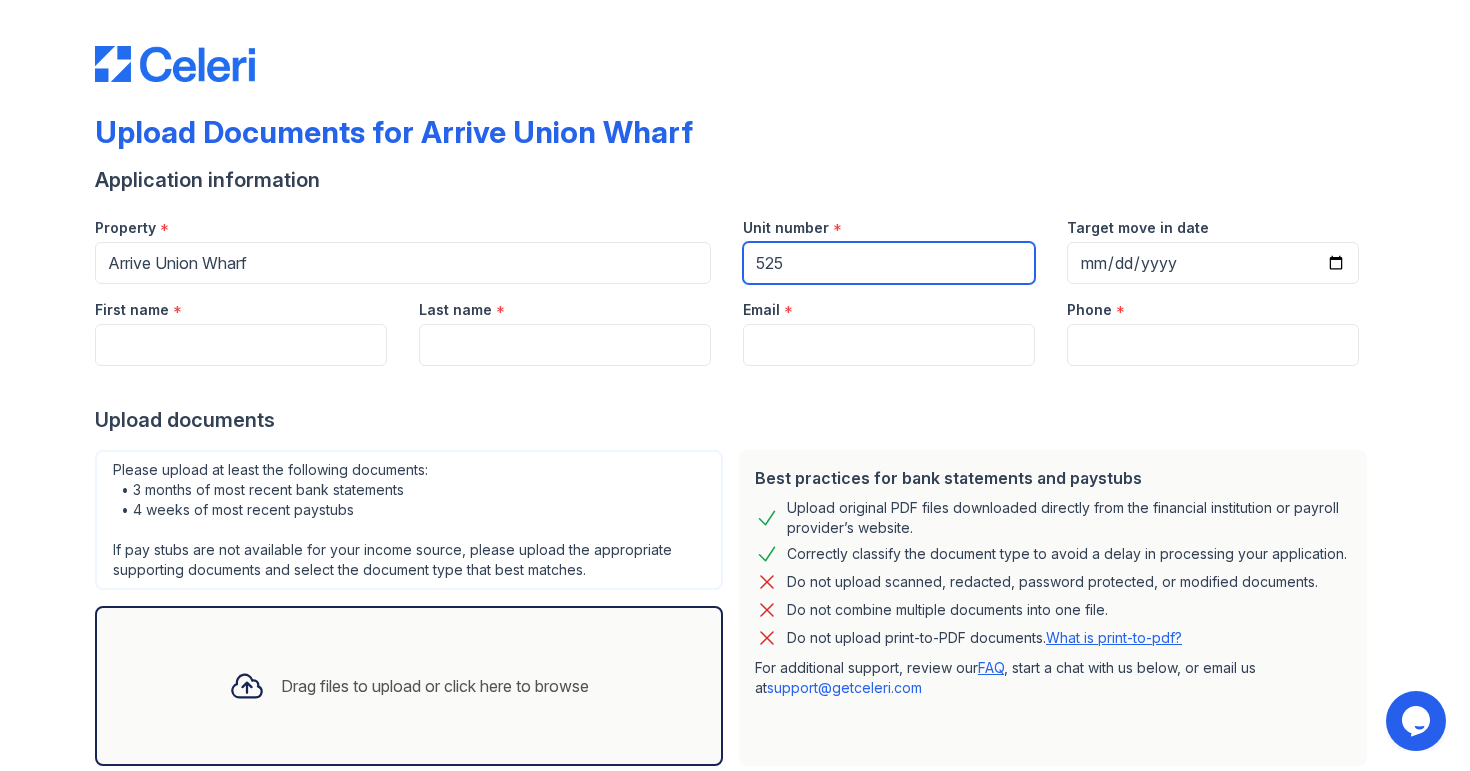 click on "Property
*
Arrive Union Wharf
Unit number
*
525
Target move in date
2025-08-09" at bounding box center [727, 243] 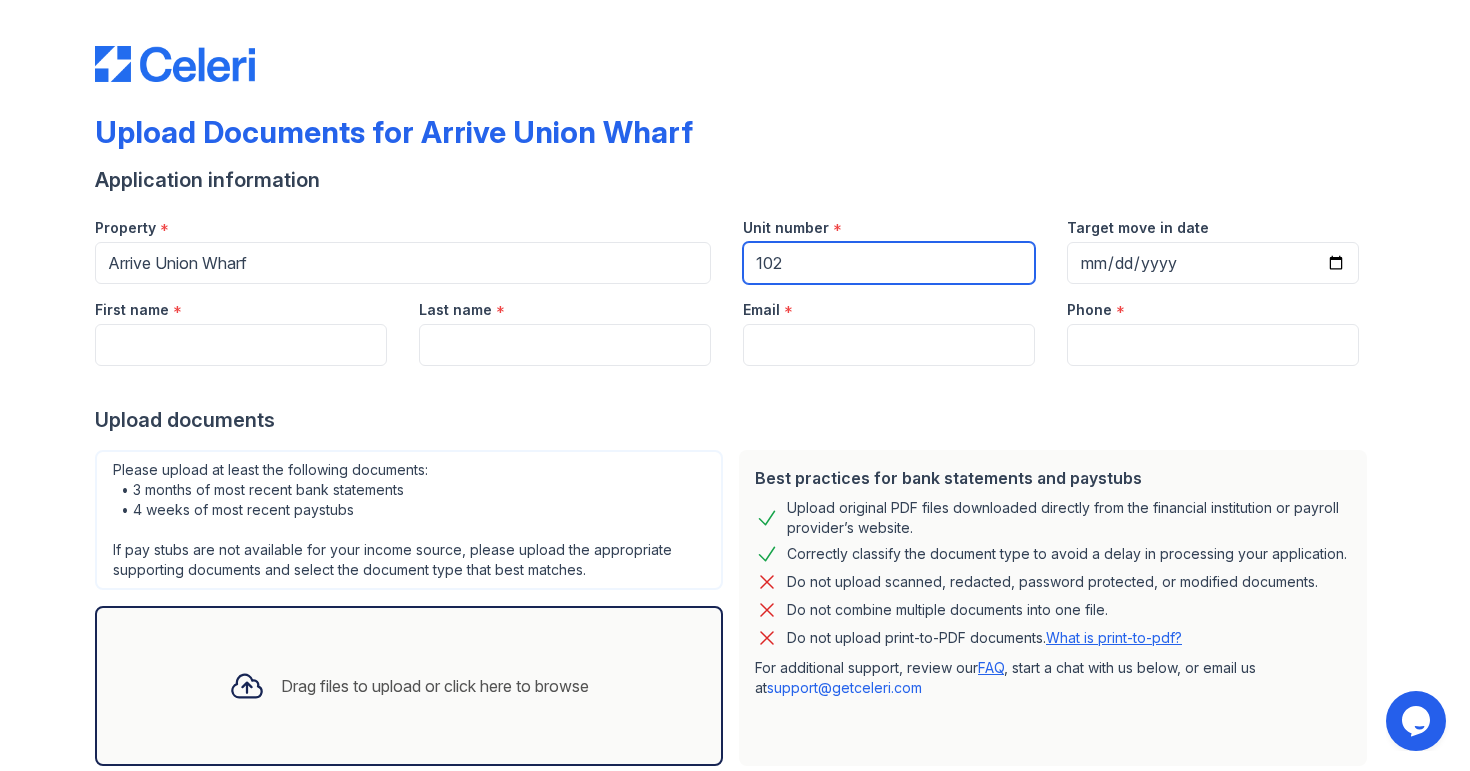 type on "102" 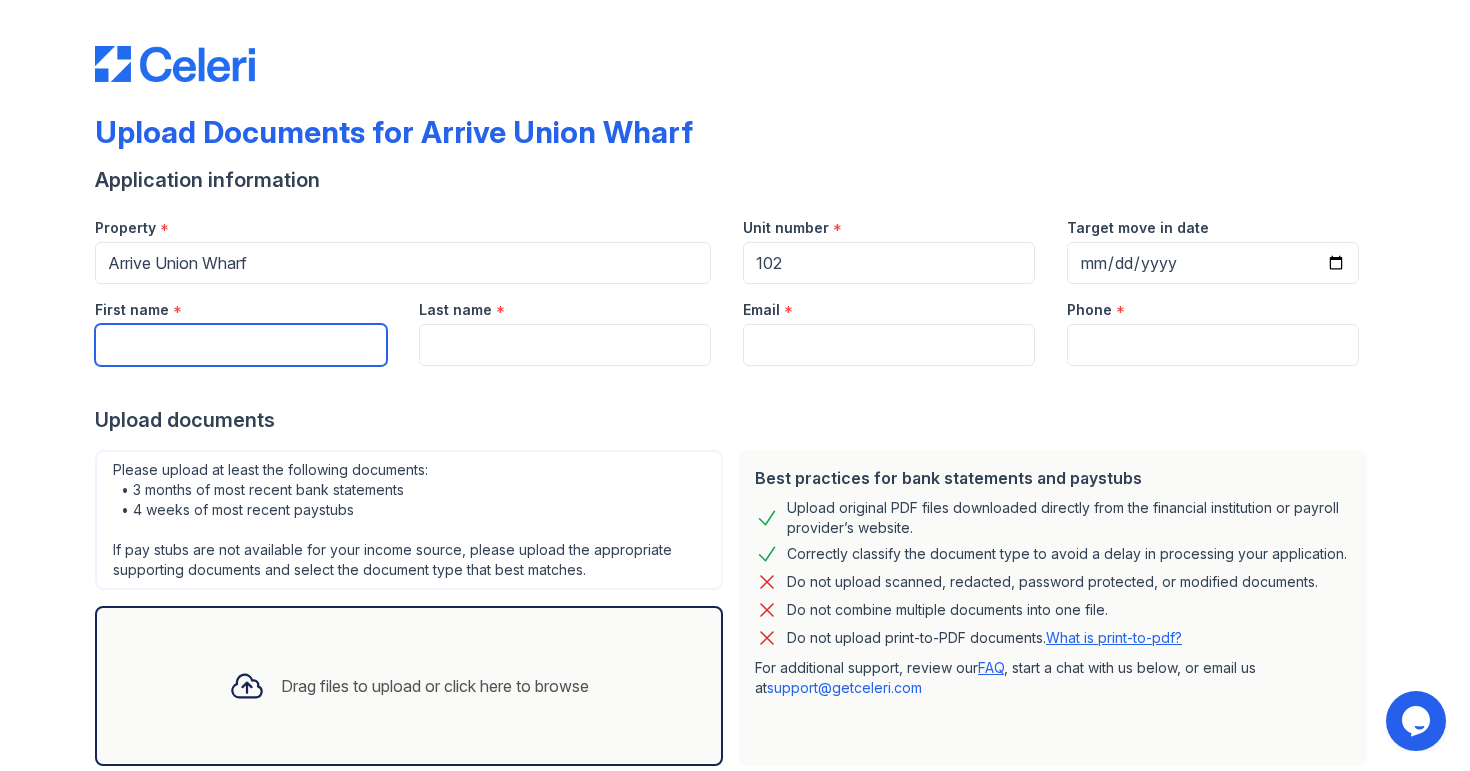 click on "First name" at bounding box center (241, 345) 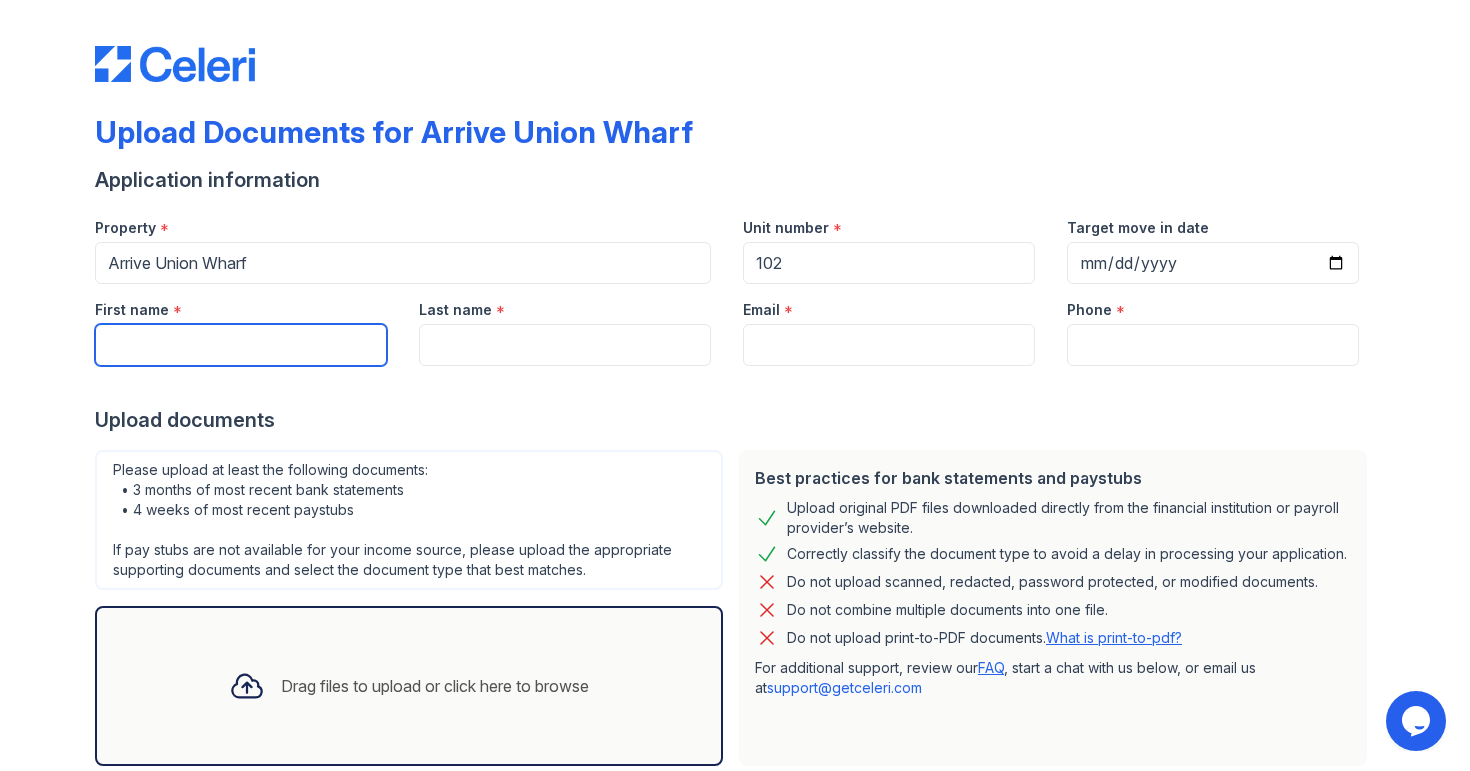 type on "Molly" 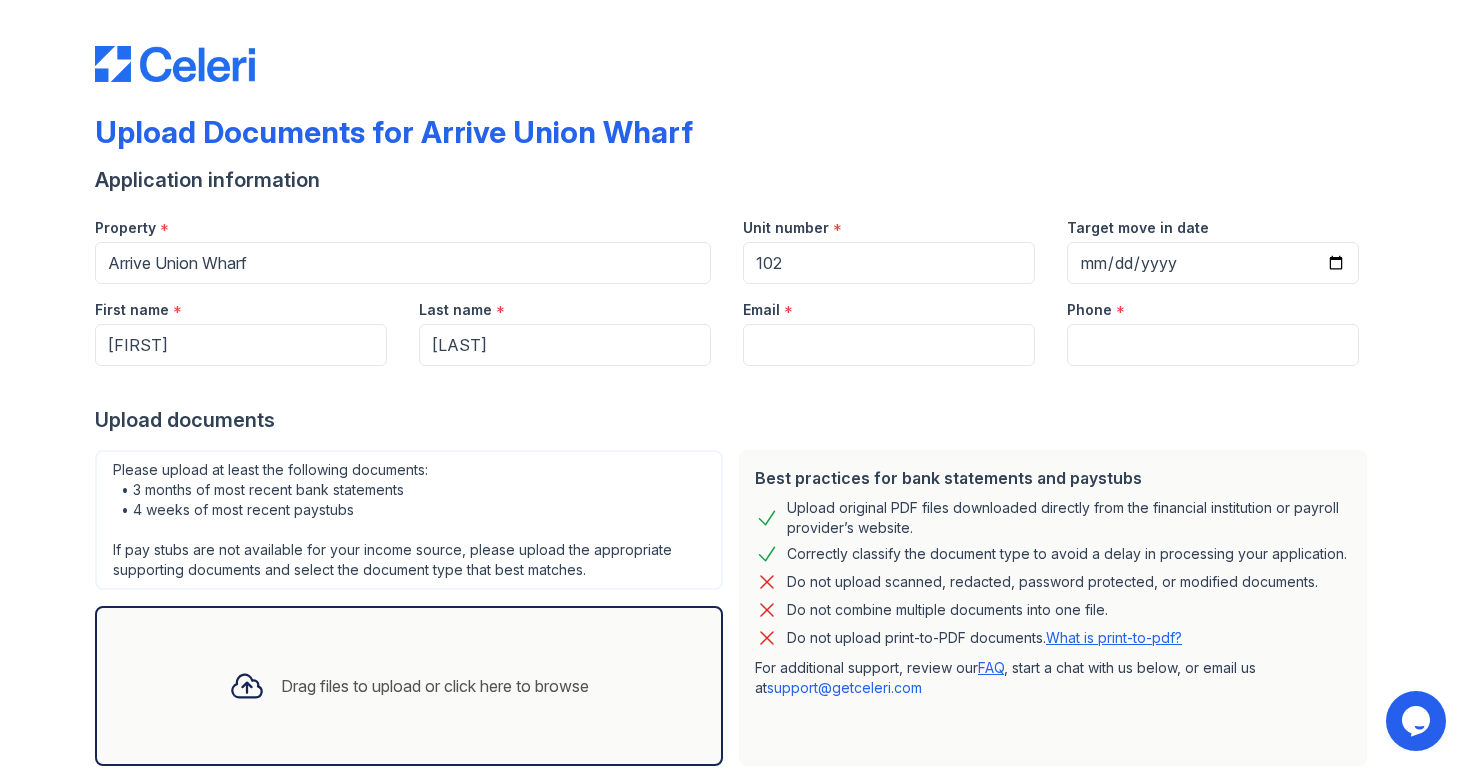 type on "mollystern18@gmail.com" 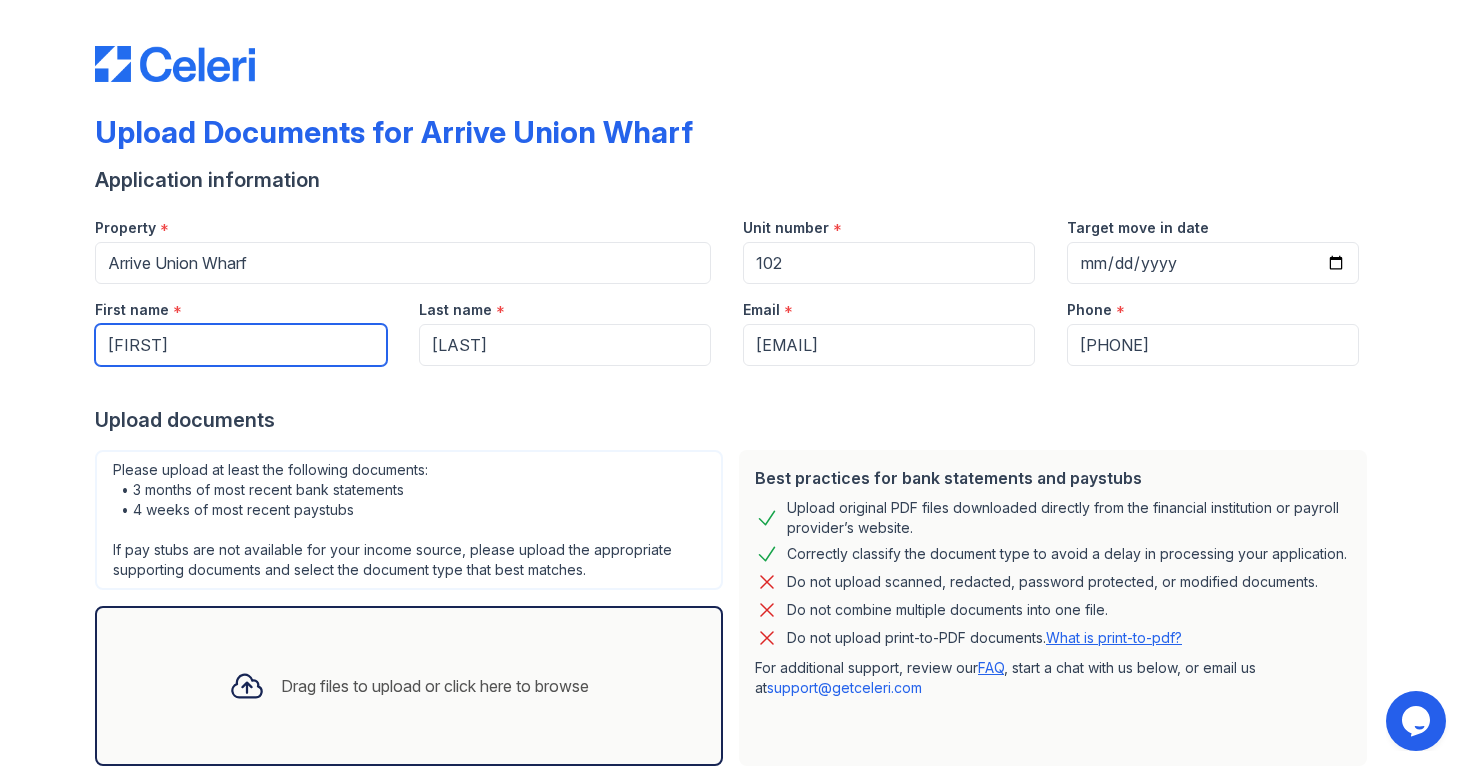 scroll, scrollTop: 121, scrollLeft: 0, axis: vertical 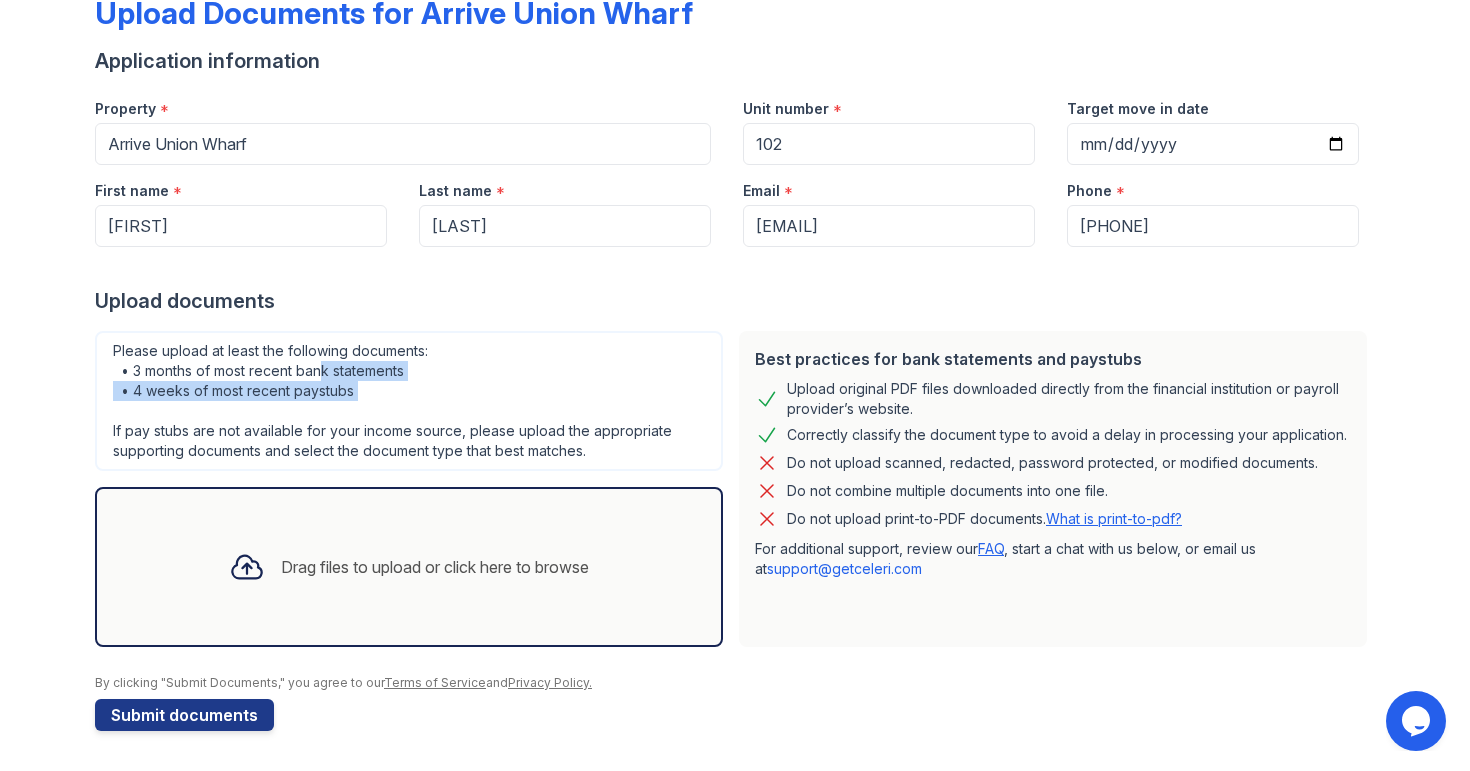 drag, startPoint x: 324, startPoint y: 369, endPoint x: 405, endPoint y: 405, distance: 88.63972 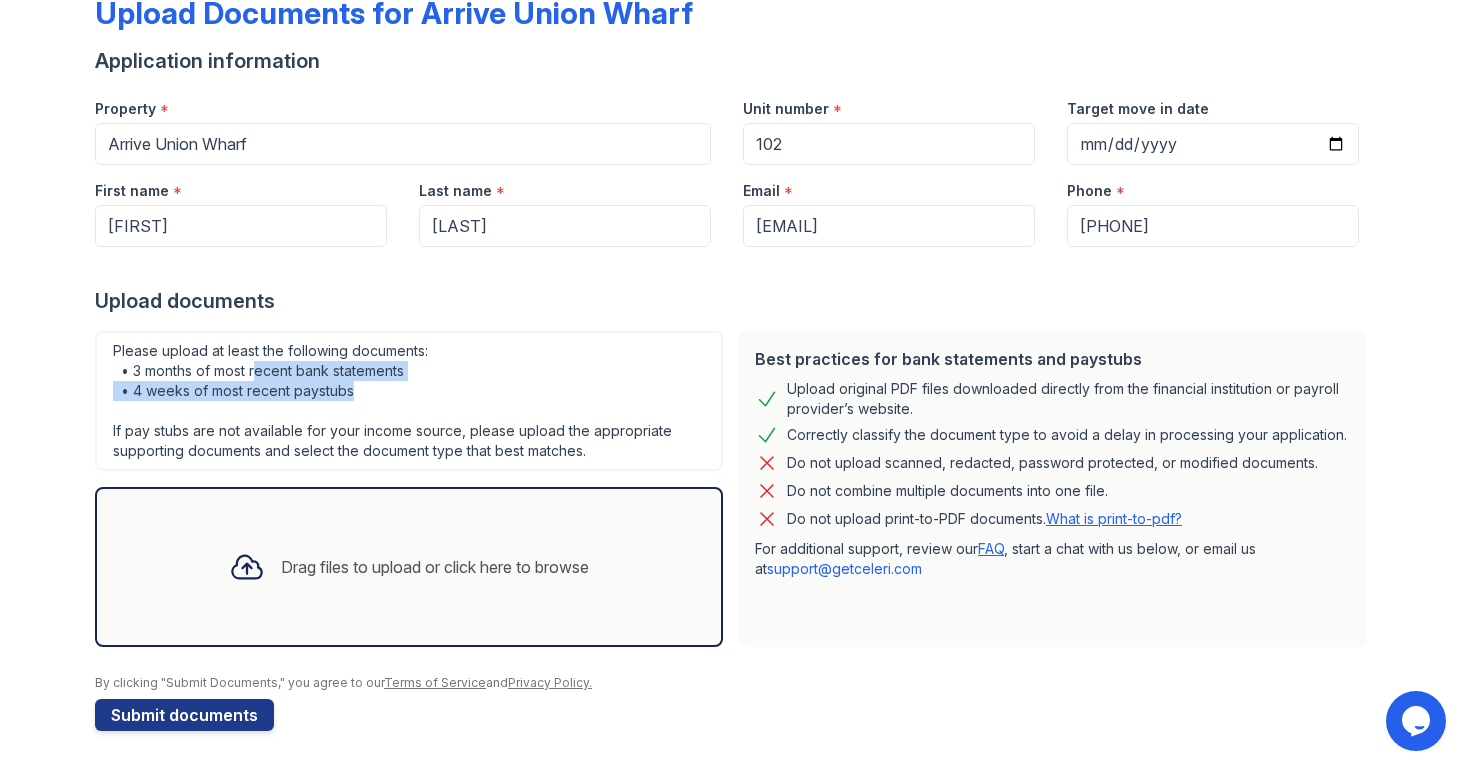 drag, startPoint x: 261, startPoint y: 364, endPoint x: 368, endPoint y: 387, distance: 109.444046 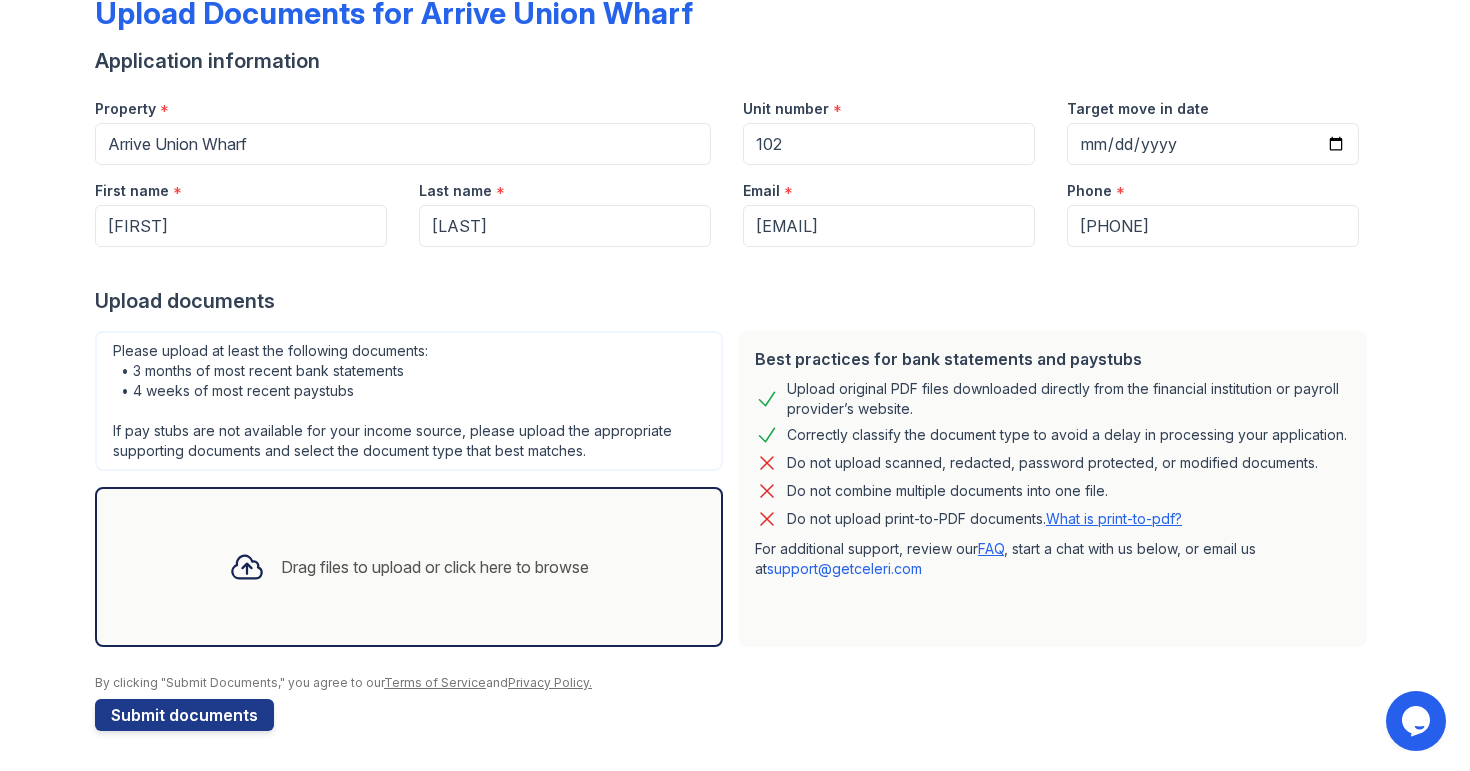 click on "Drag files to upload or click here to browse" at bounding box center (435, 567) 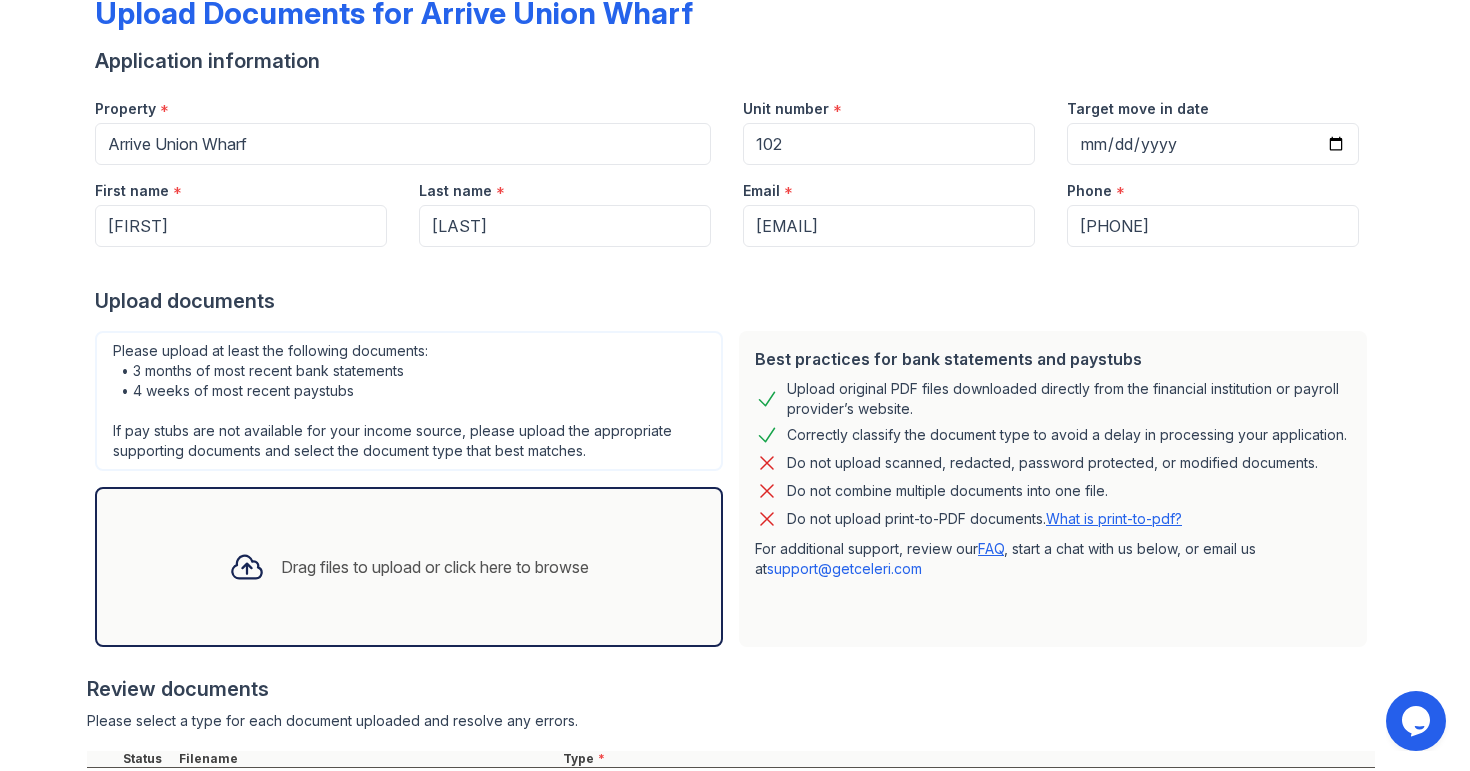 click on "Drag files to upload or click here to browse" at bounding box center (409, 567) 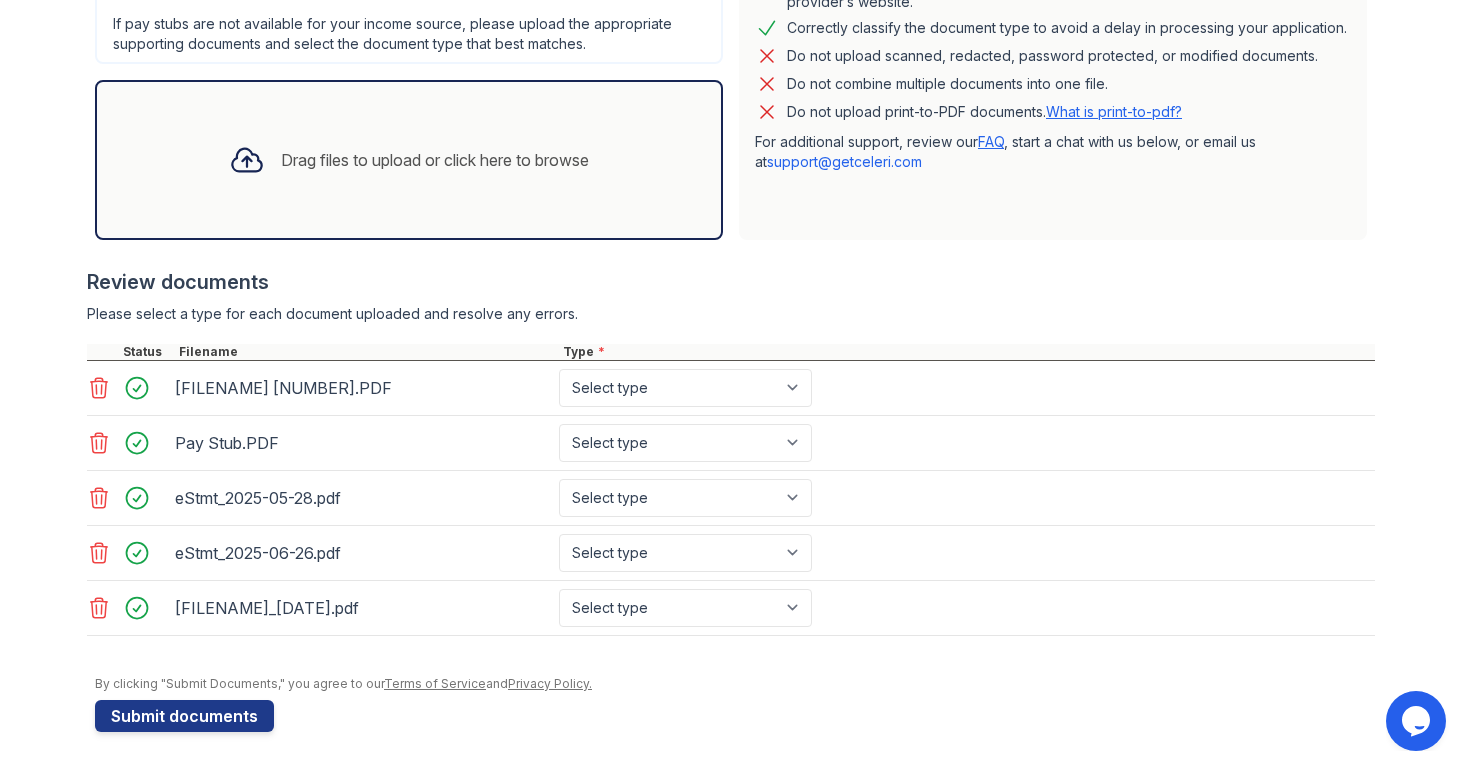 scroll, scrollTop: 529, scrollLeft: 0, axis: vertical 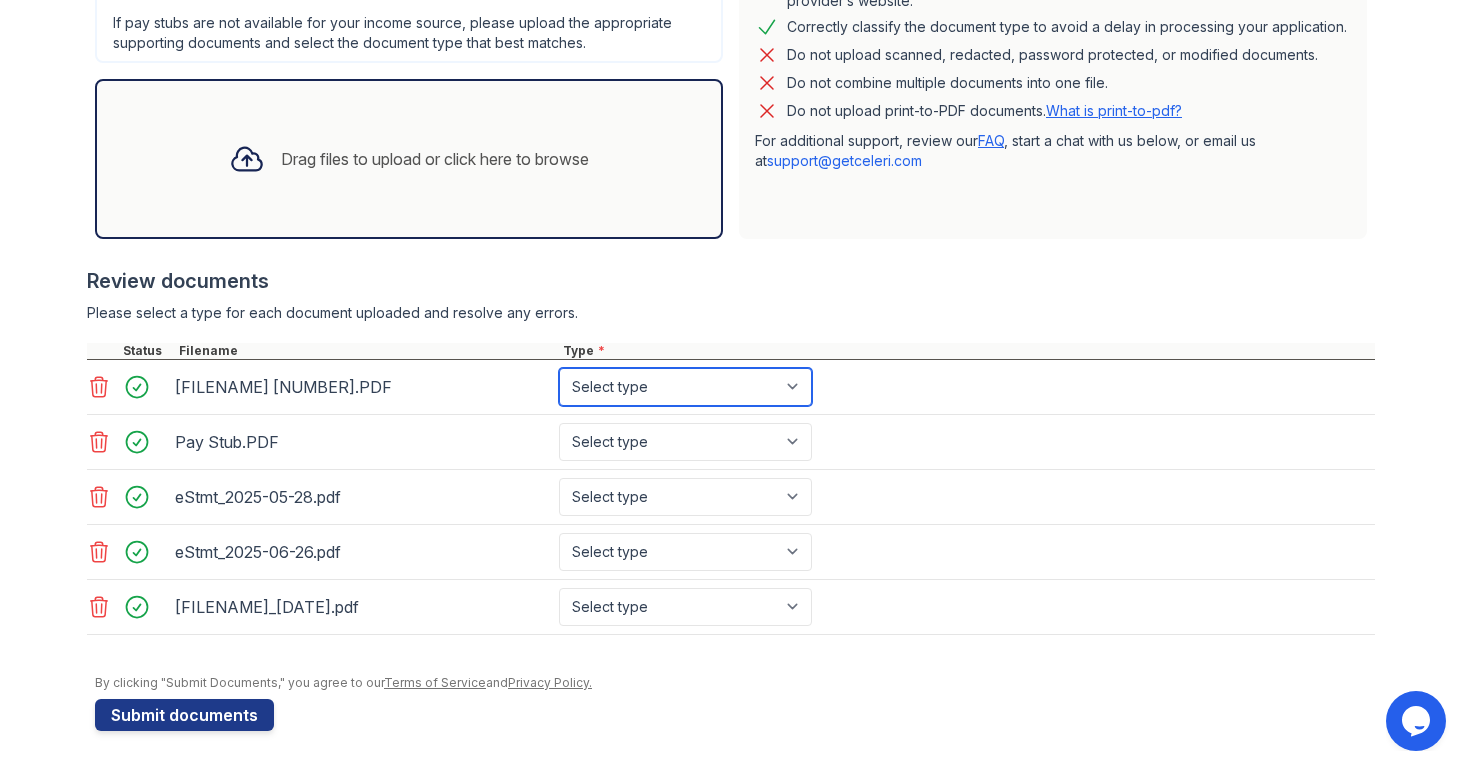 click on "Select type
Paystub
Bank Statement
Offer Letter
Tax Documents
Benefit Award Letter
Investment Account Statement
Other" at bounding box center (685, 387) 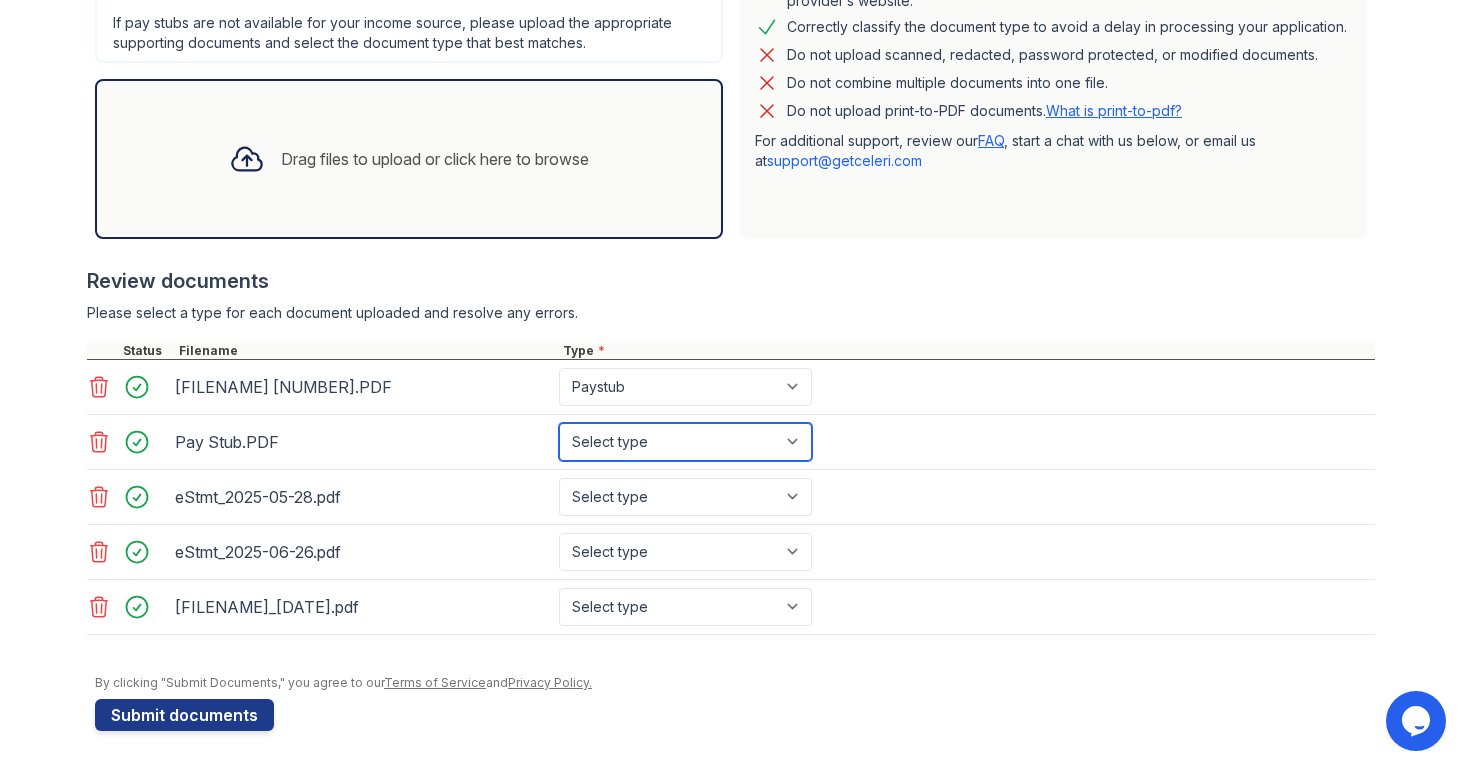 click on "Select type
Paystub
Bank Statement
Offer Letter
Tax Documents
Benefit Award Letter
Investment Account Statement
Other" at bounding box center (685, 442) 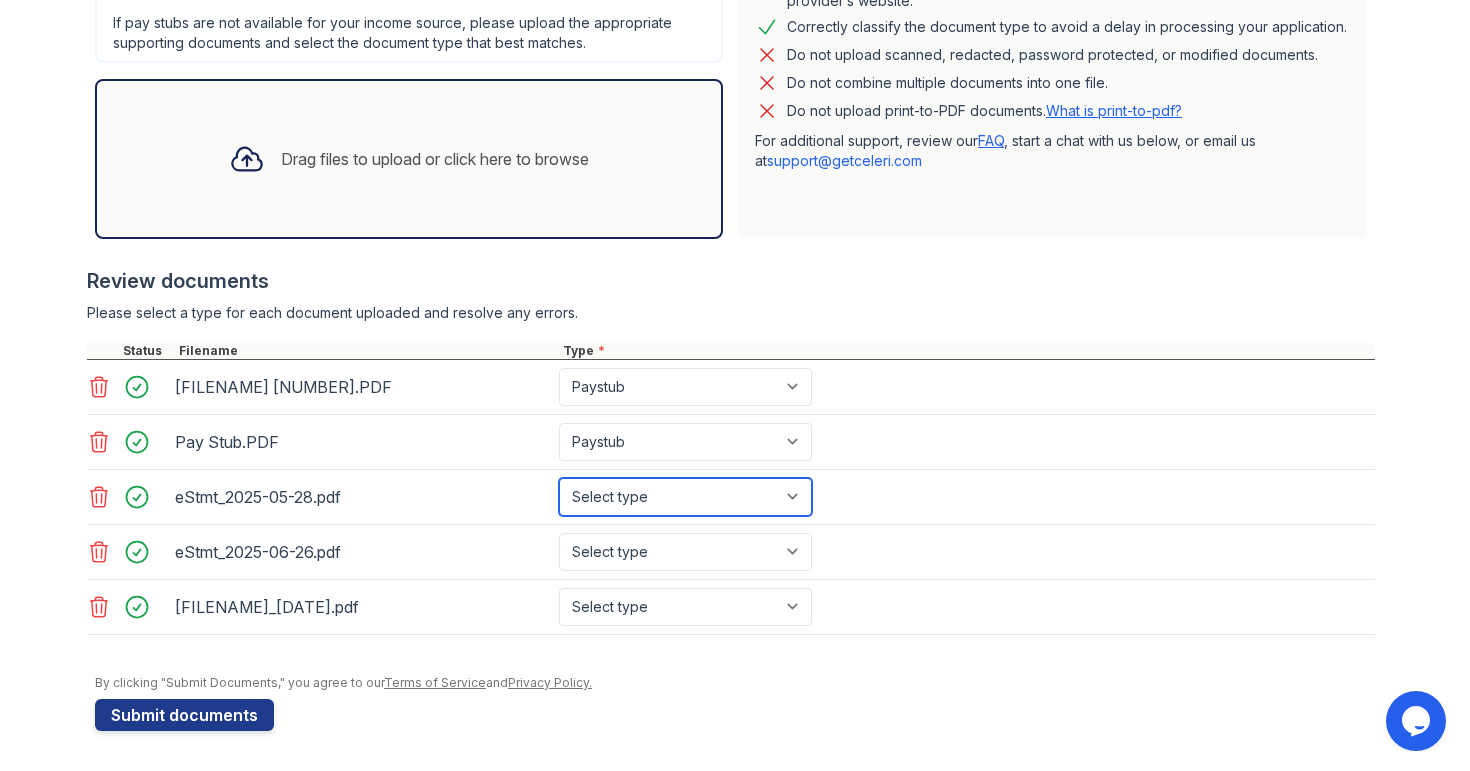 click on "Select type
Paystub
Bank Statement
Offer Letter
Tax Documents
Benefit Award Letter
Investment Account Statement
Other" at bounding box center [685, 497] 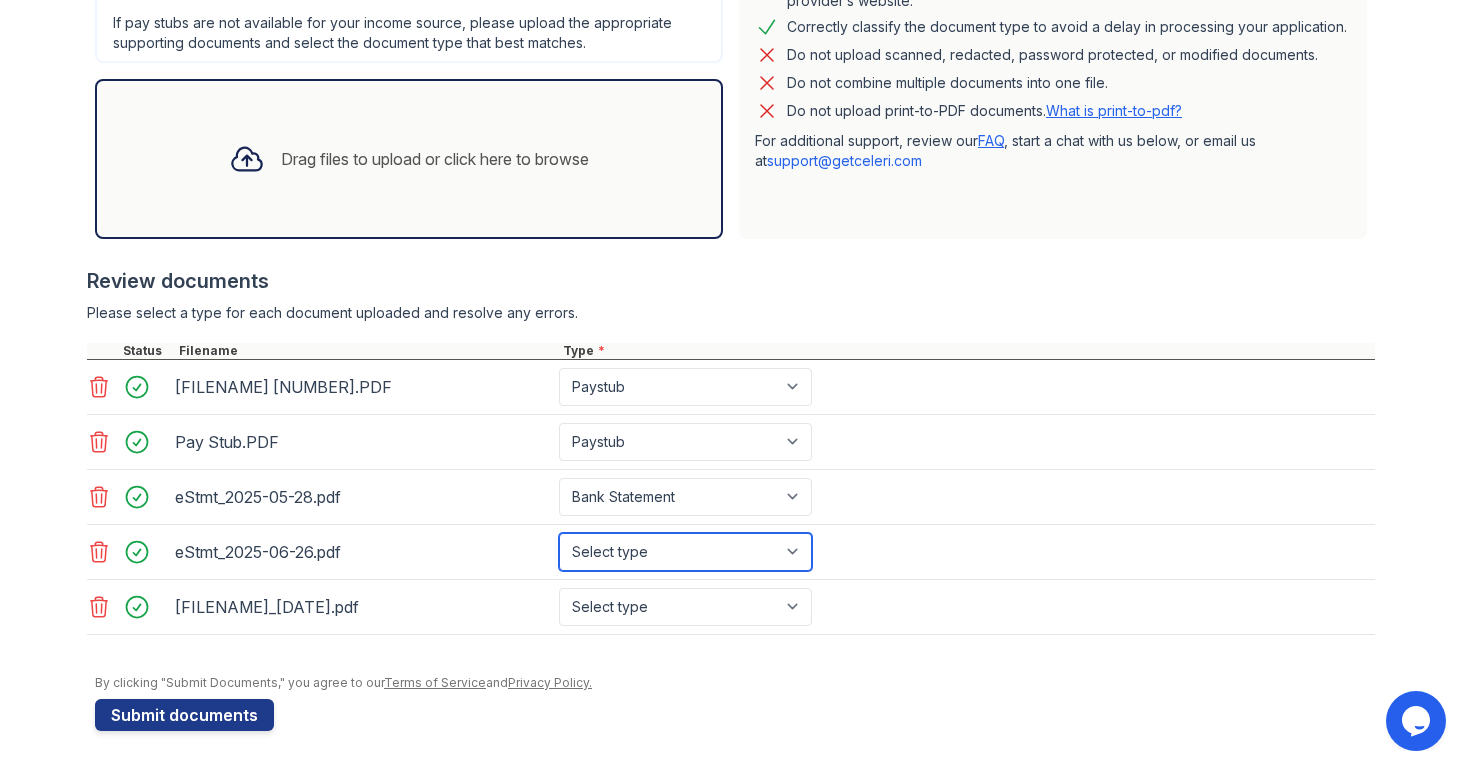 click on "Select type
Paystub
Bank Statement
Offer Letter
Tax Documents
Benefit Award Letter
Investment Account Statement
Other" at bounding box center (685, 552) 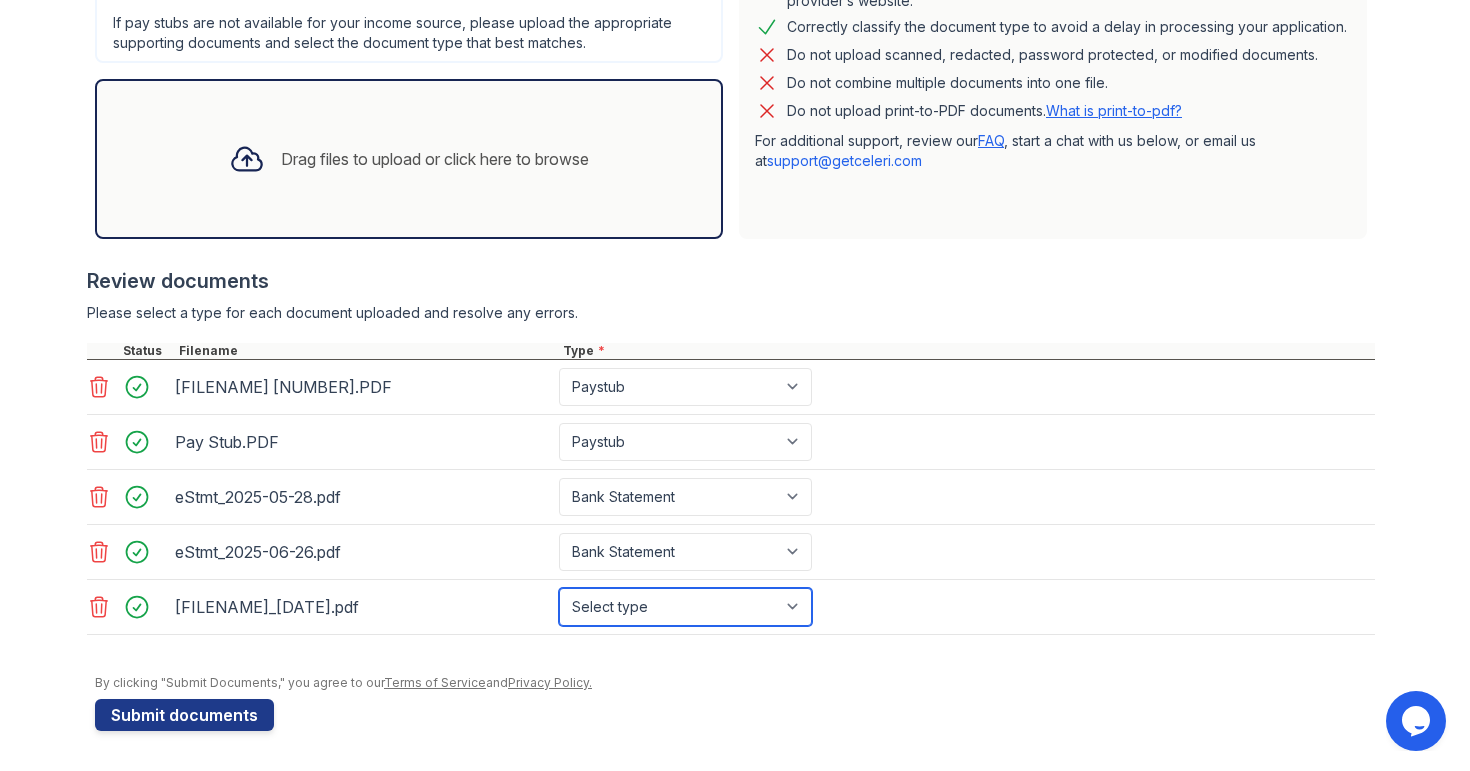 click on "Select type
Paystub
Bank Statement
Offer Letter
Tax Documents
Benefit Award Letter
Investment Account Statement
Other" at bounding box center [685, 607] 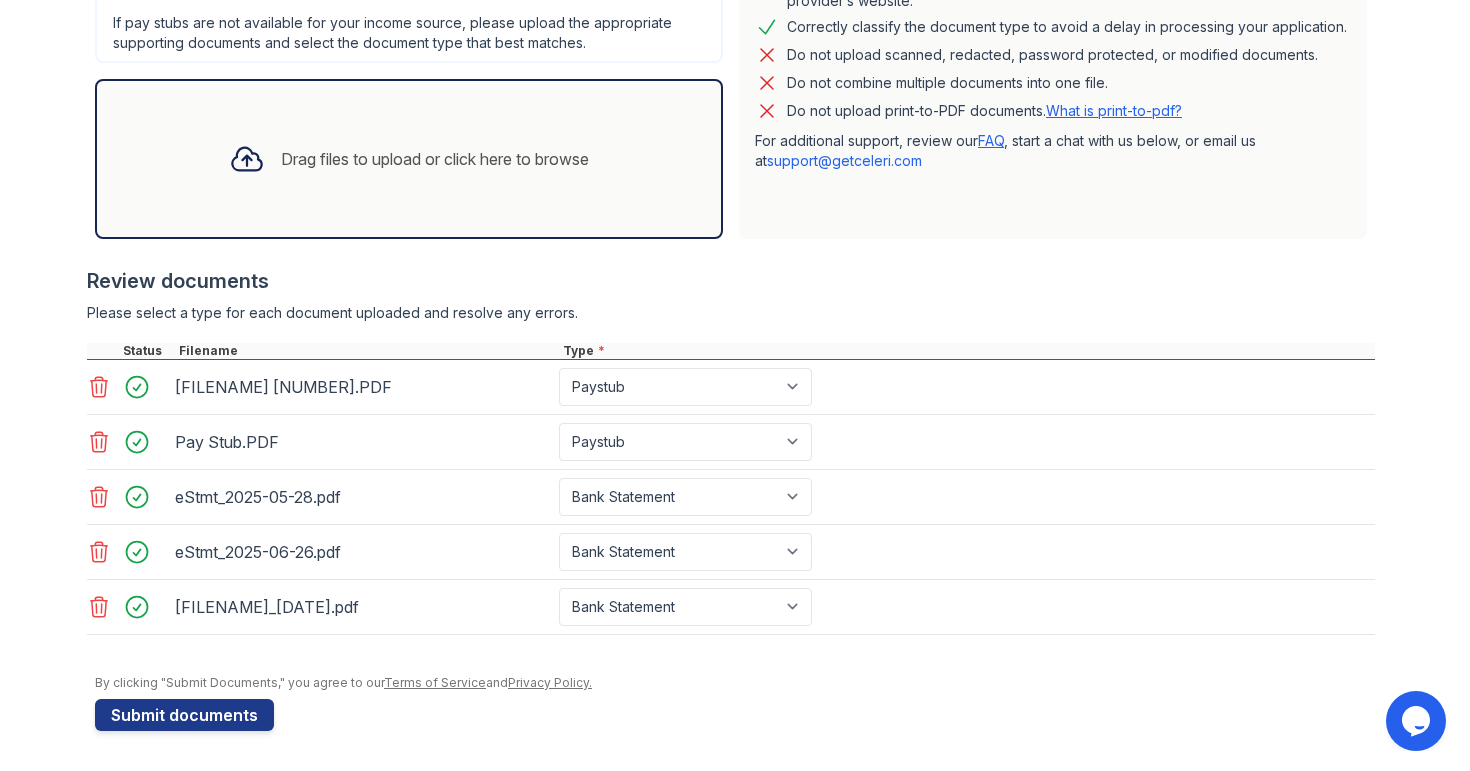 click at bounding box center (731, 645) 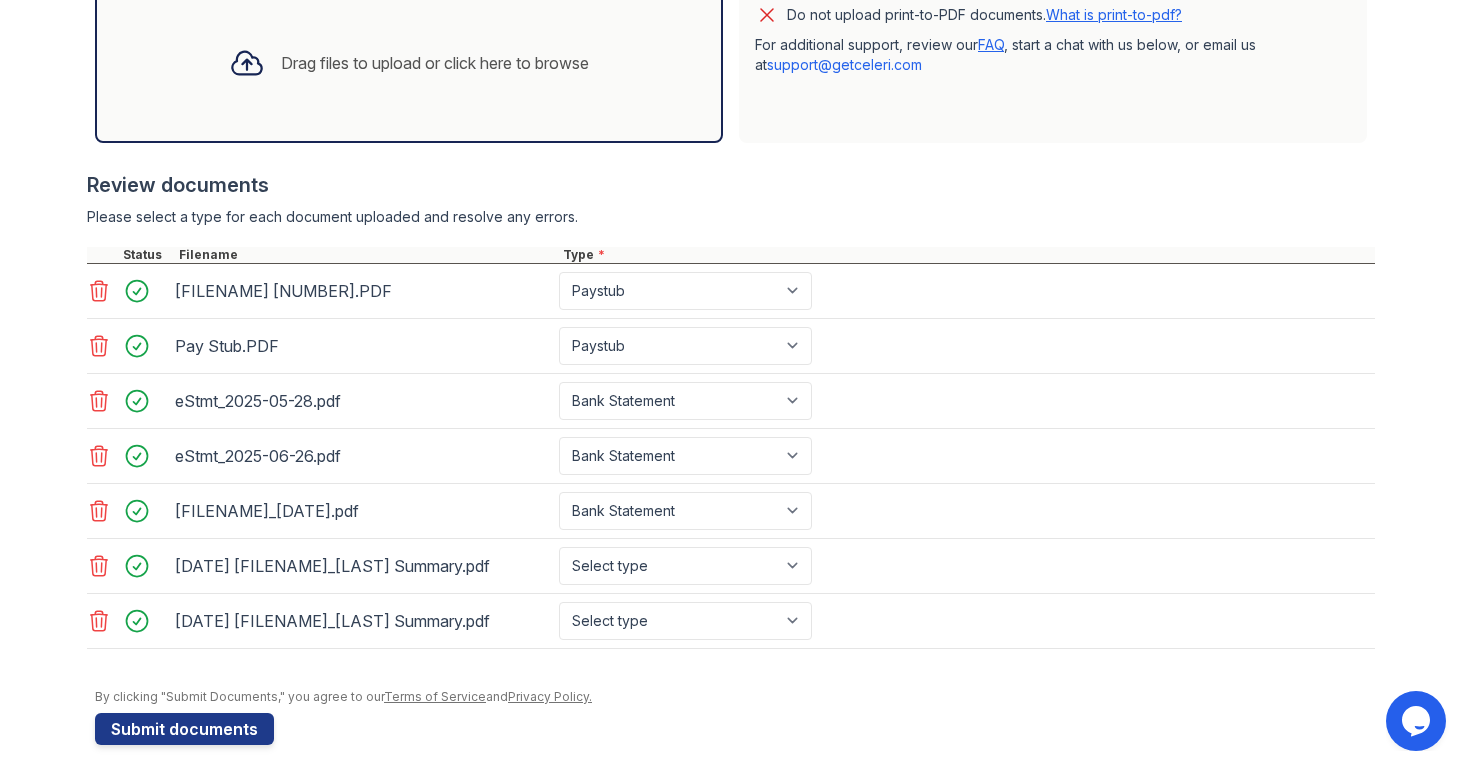 scroll, scrollTop: 626, scrollLeft: 0, axis: vertical 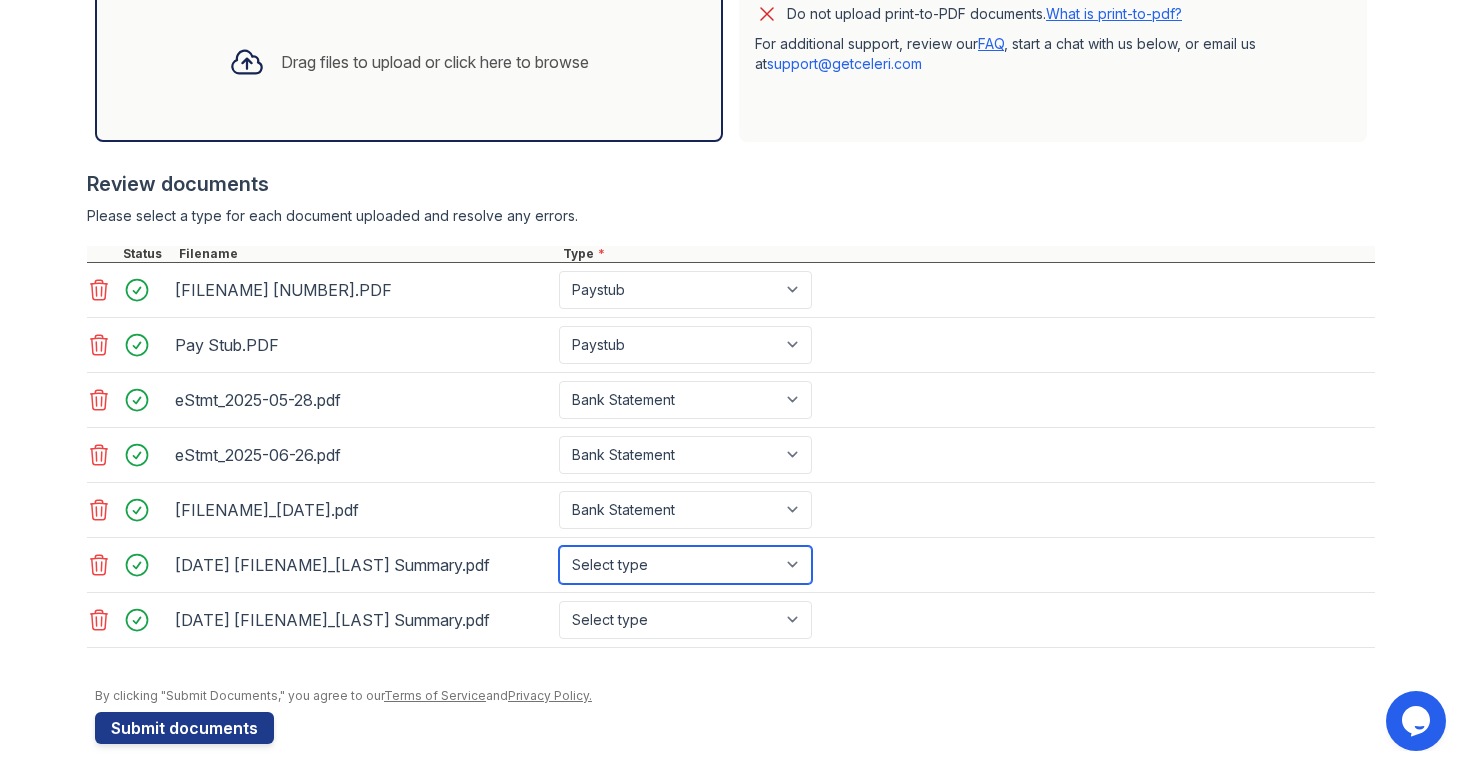 click on "Select type
Paystub
Bank Statement
Offer Letter
Tax Documents
Benefit Award Letter
Investment Account Statement
Other" at bounding box center [685, 565] 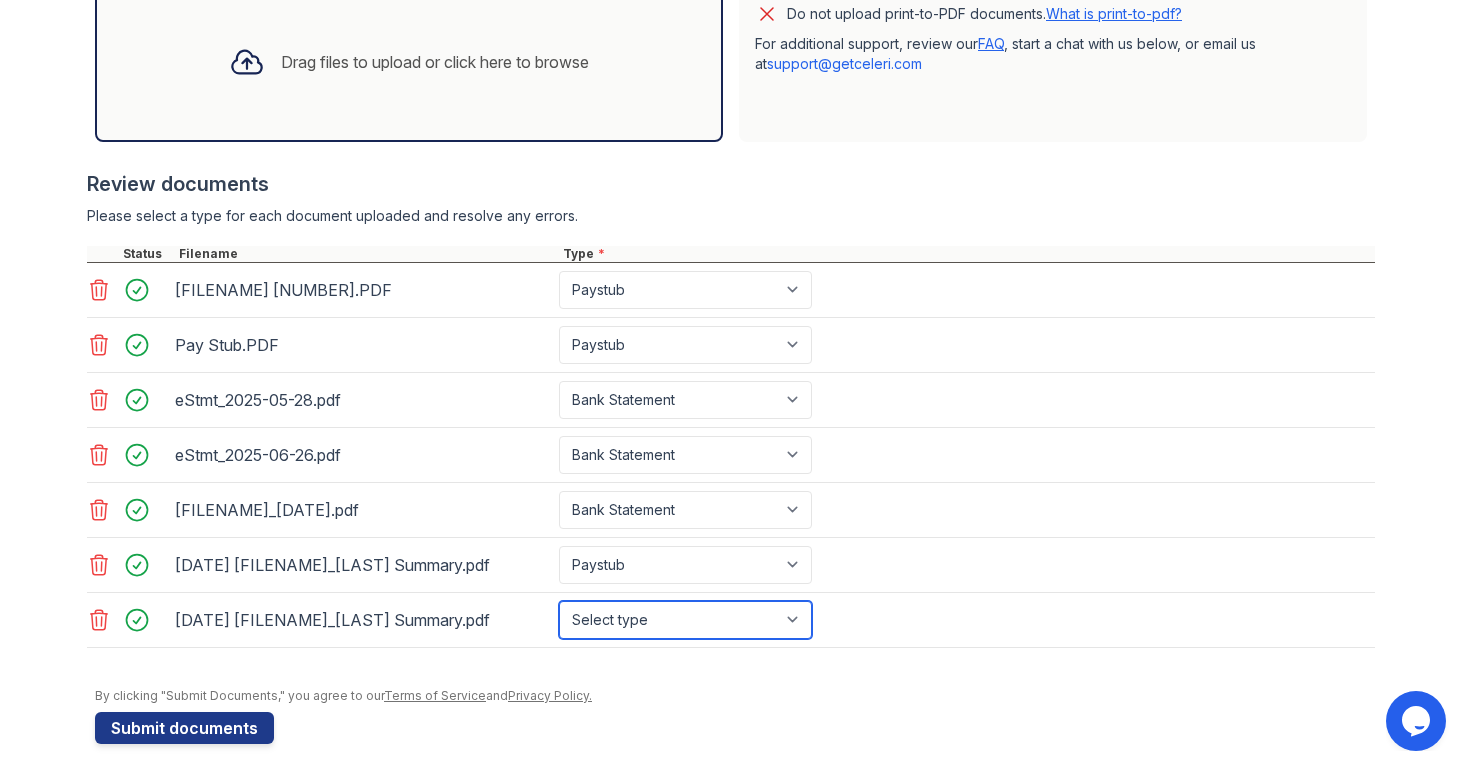 click on "Select type
Paystub
Bank Statement
Offer Letter
Tax Documents
Benefit Award Letter
Investment Account Statement
Other" at bounding box center (685, 620) 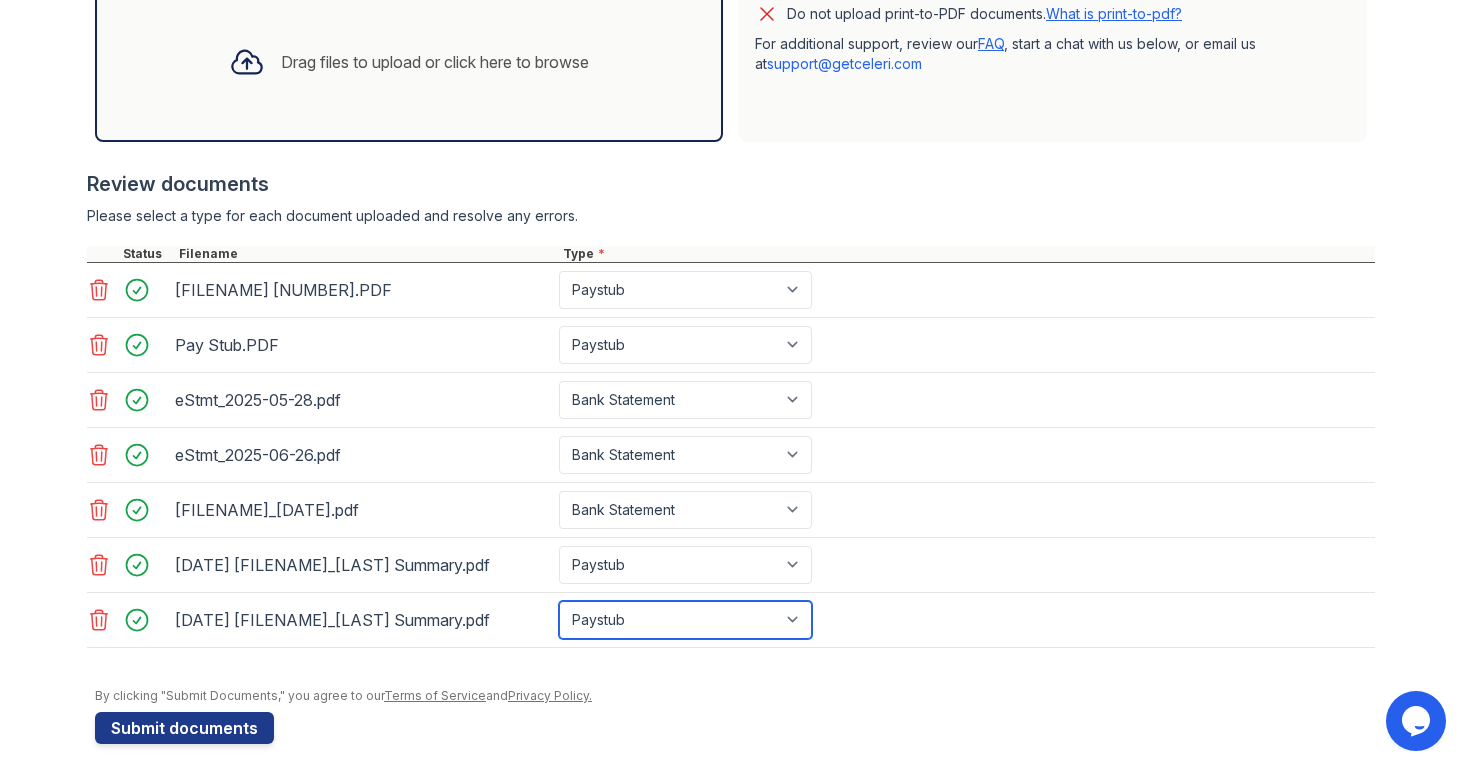 scroll, scrollTop: 639, scrollLeft: 0, axis: vertical 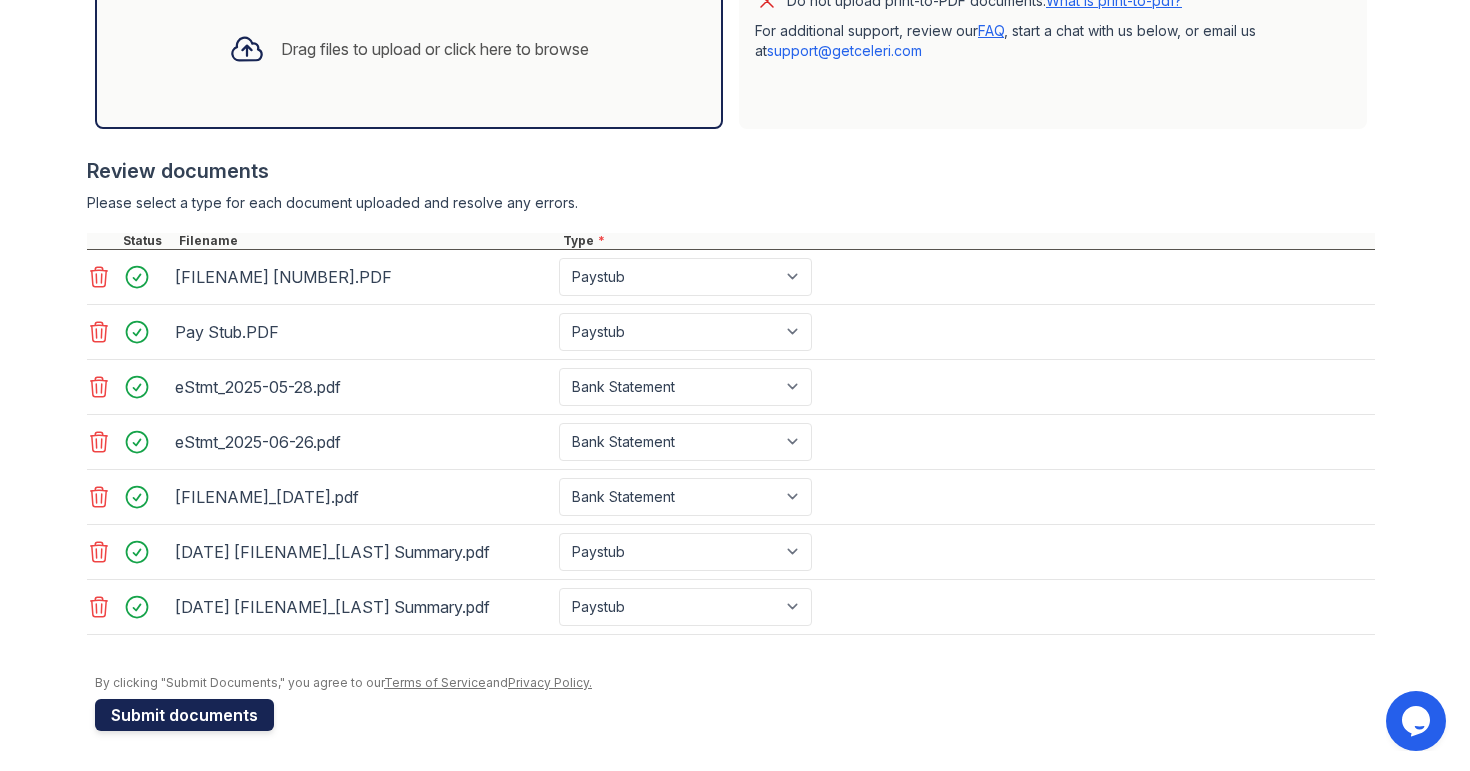 click on "Submit documents" at bounding box center [184, 715] 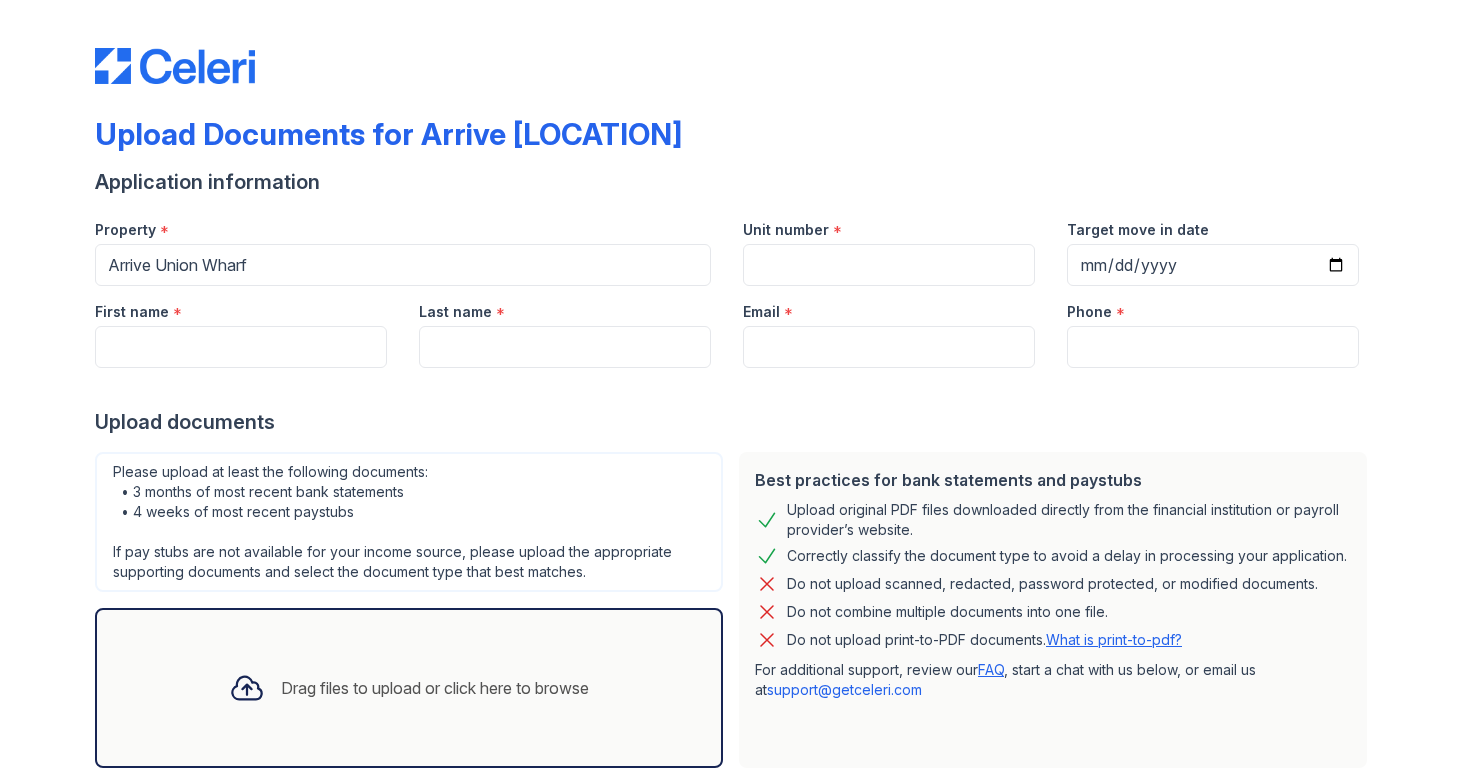 scroll, scrollTop: 0, scrollLeft: 0, axis: both 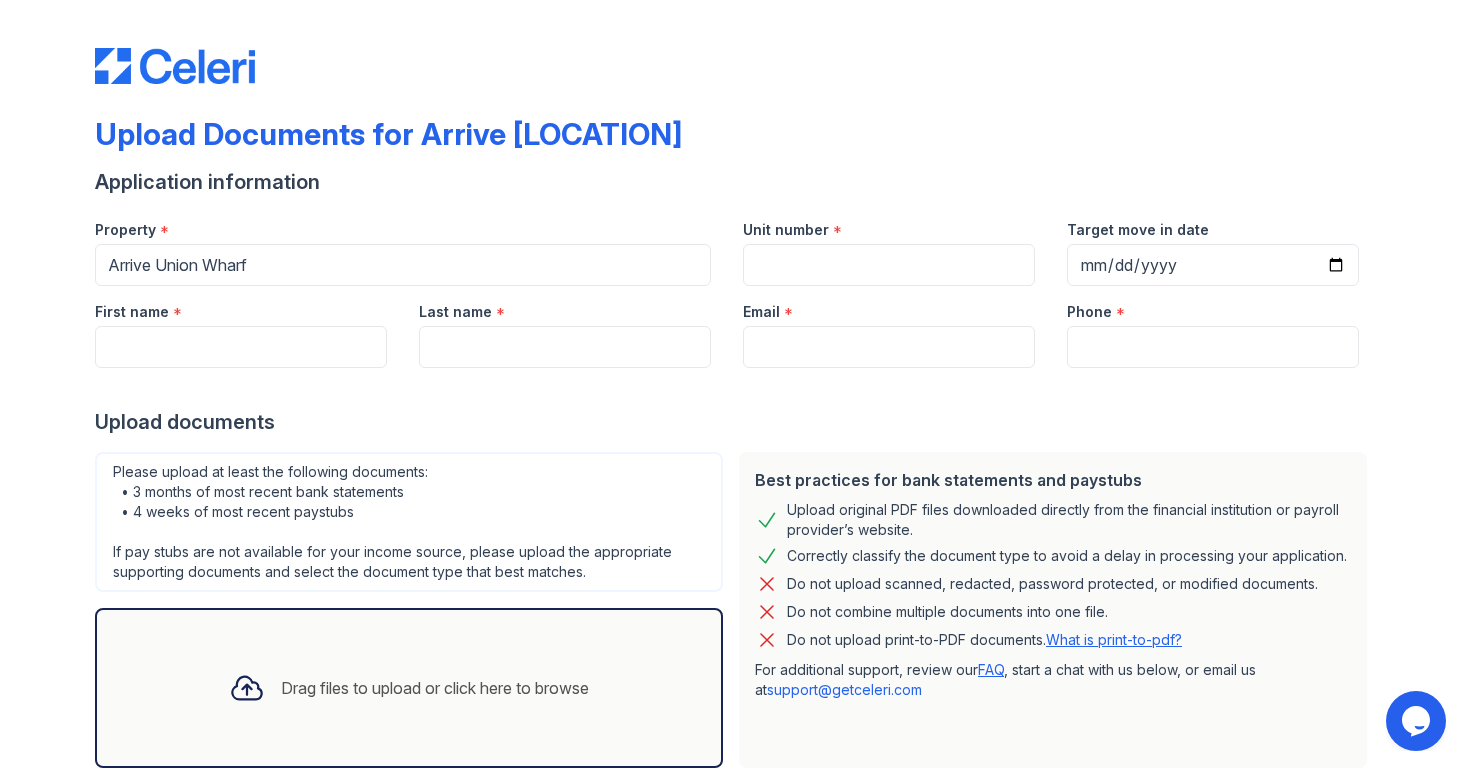 click on "Unit number
*" at bounding box center [889, 224] 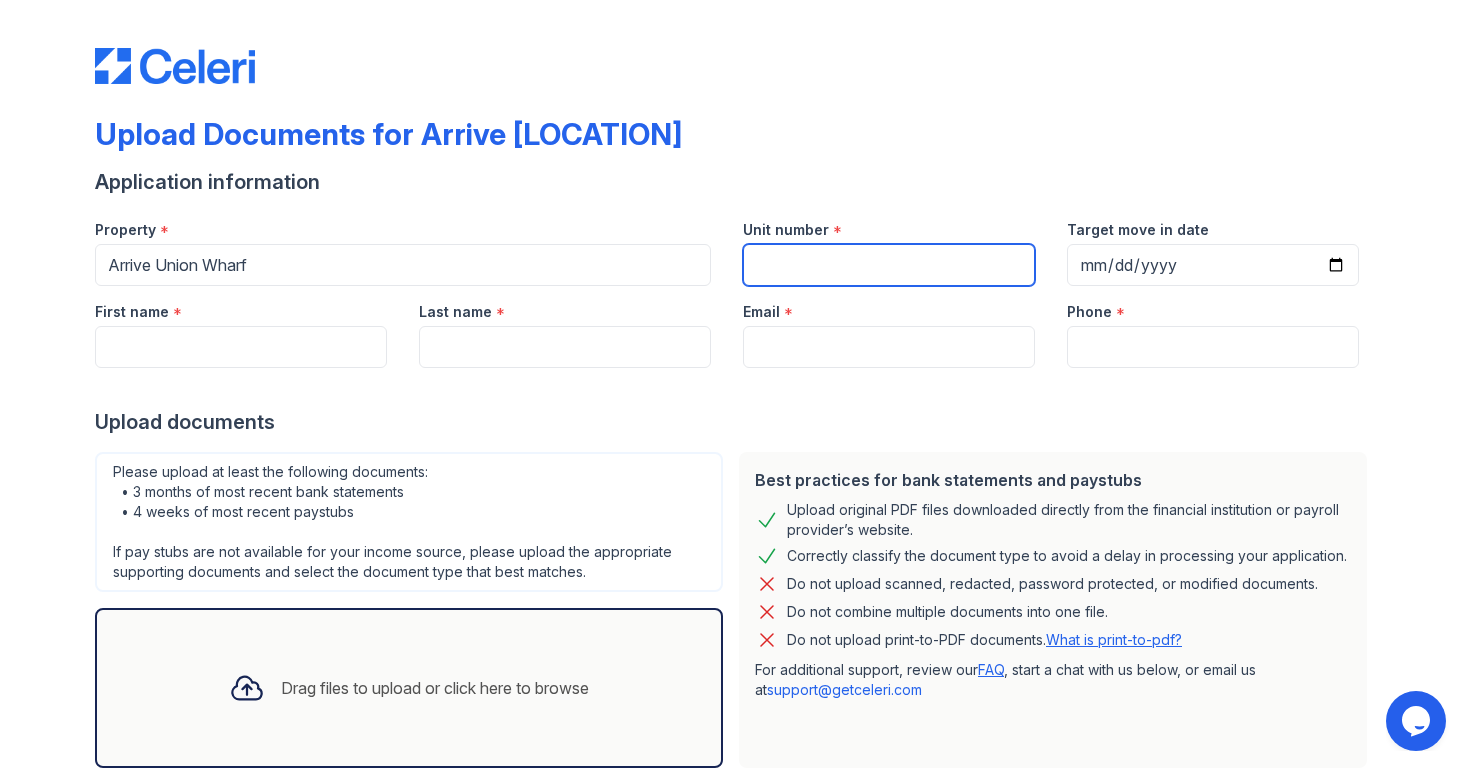 click on "Unit number" at bounding box center (889, 265) 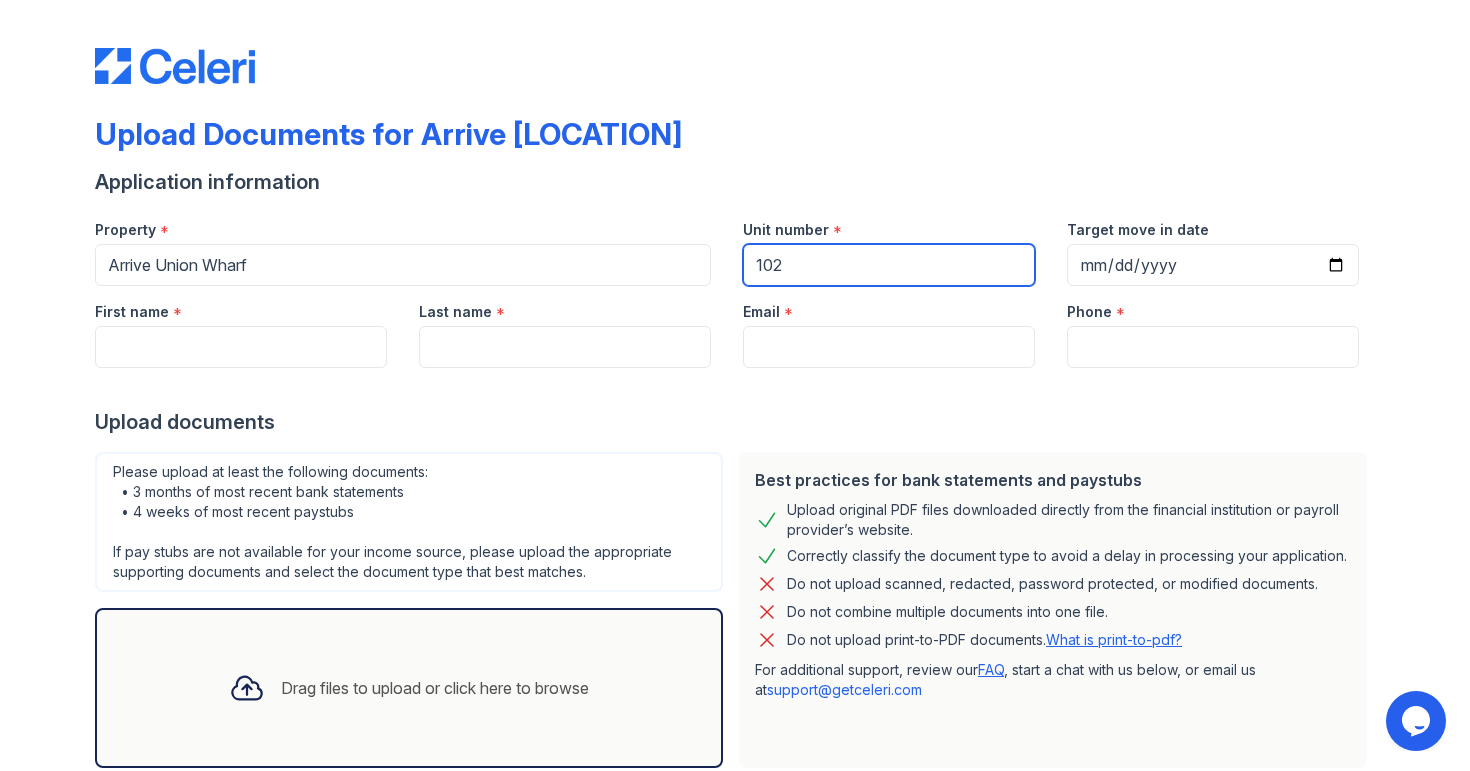 type on "102" 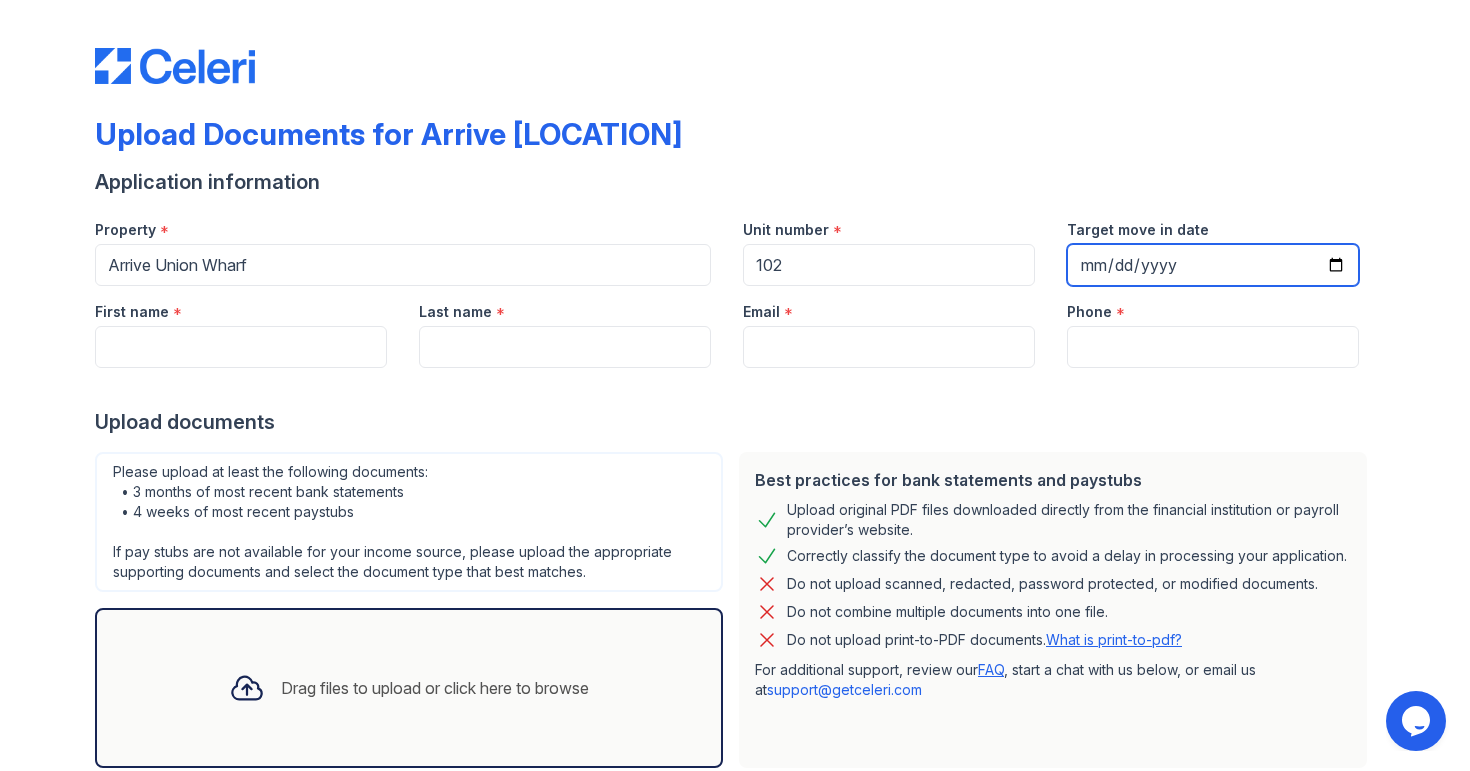 click on "Target move in date" at bounding box center [1213, 265] 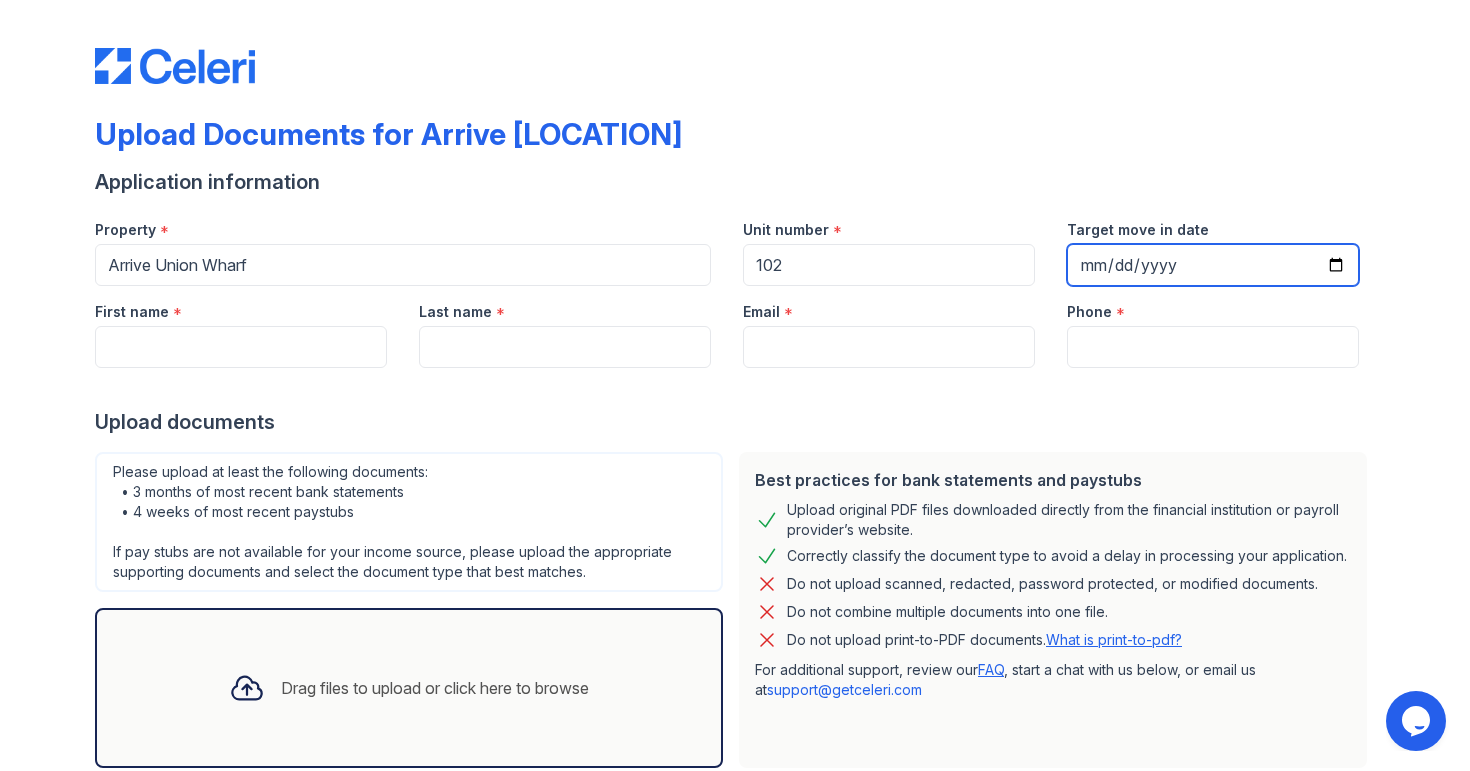 type on "2025-08-09" 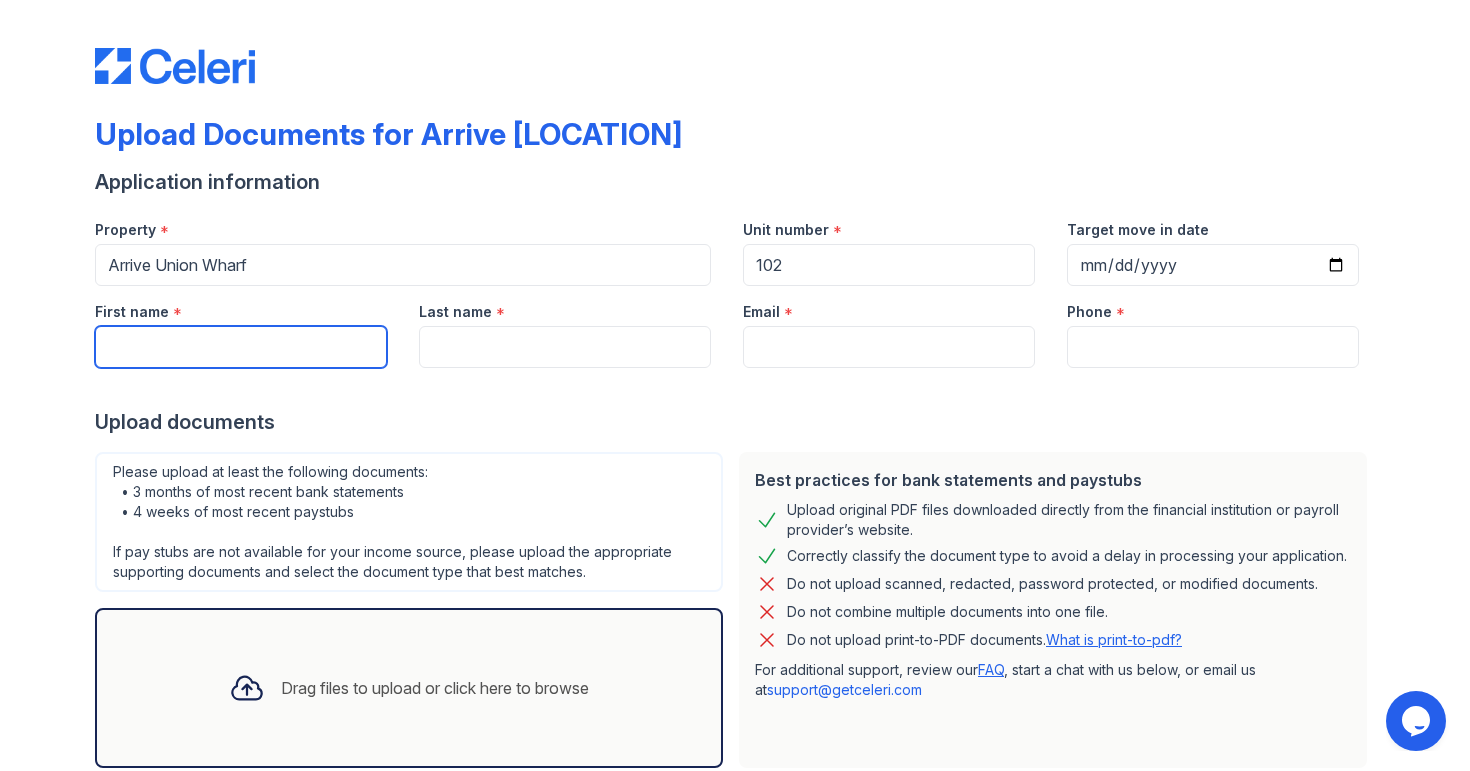 click on "First name" at bounding box center (241, 347) 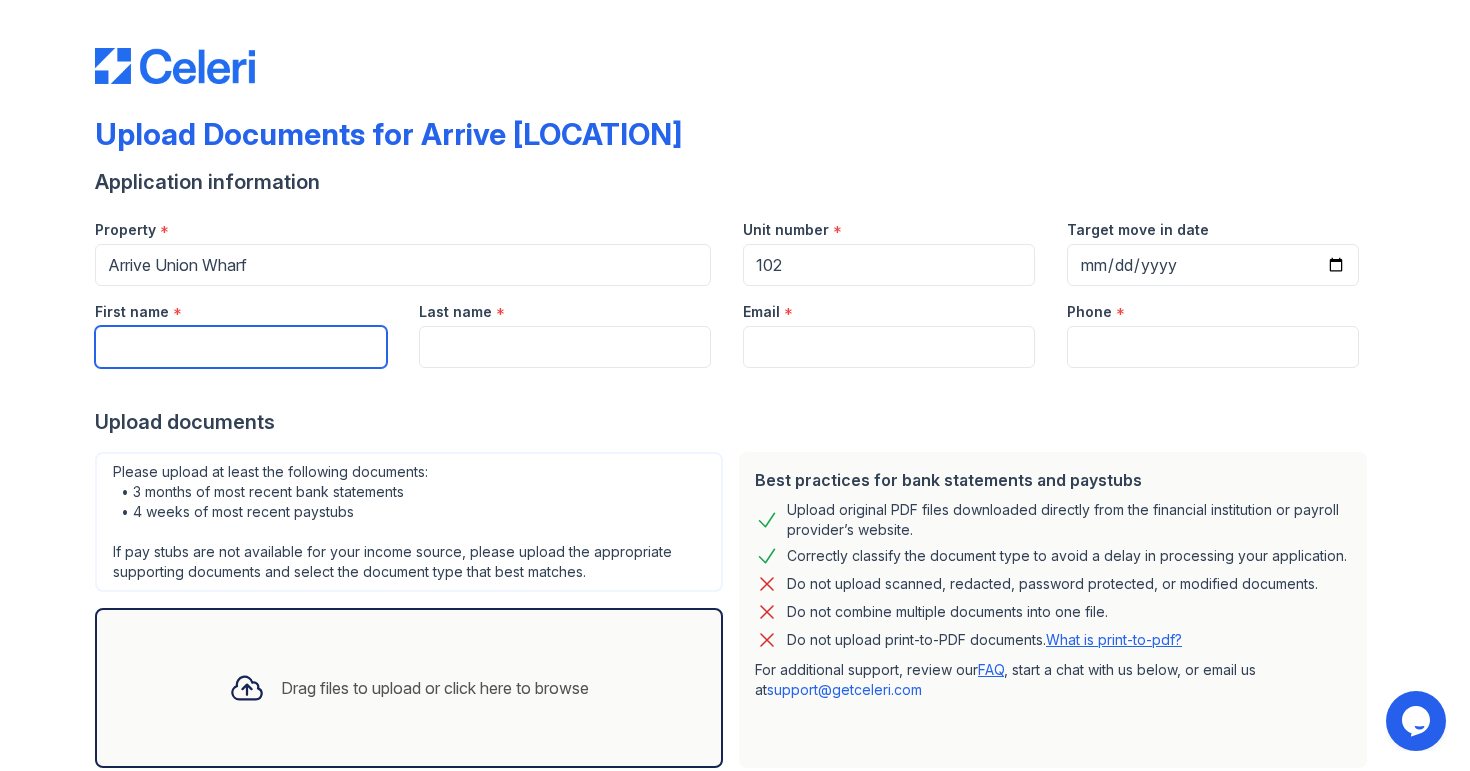 type on "Molly" 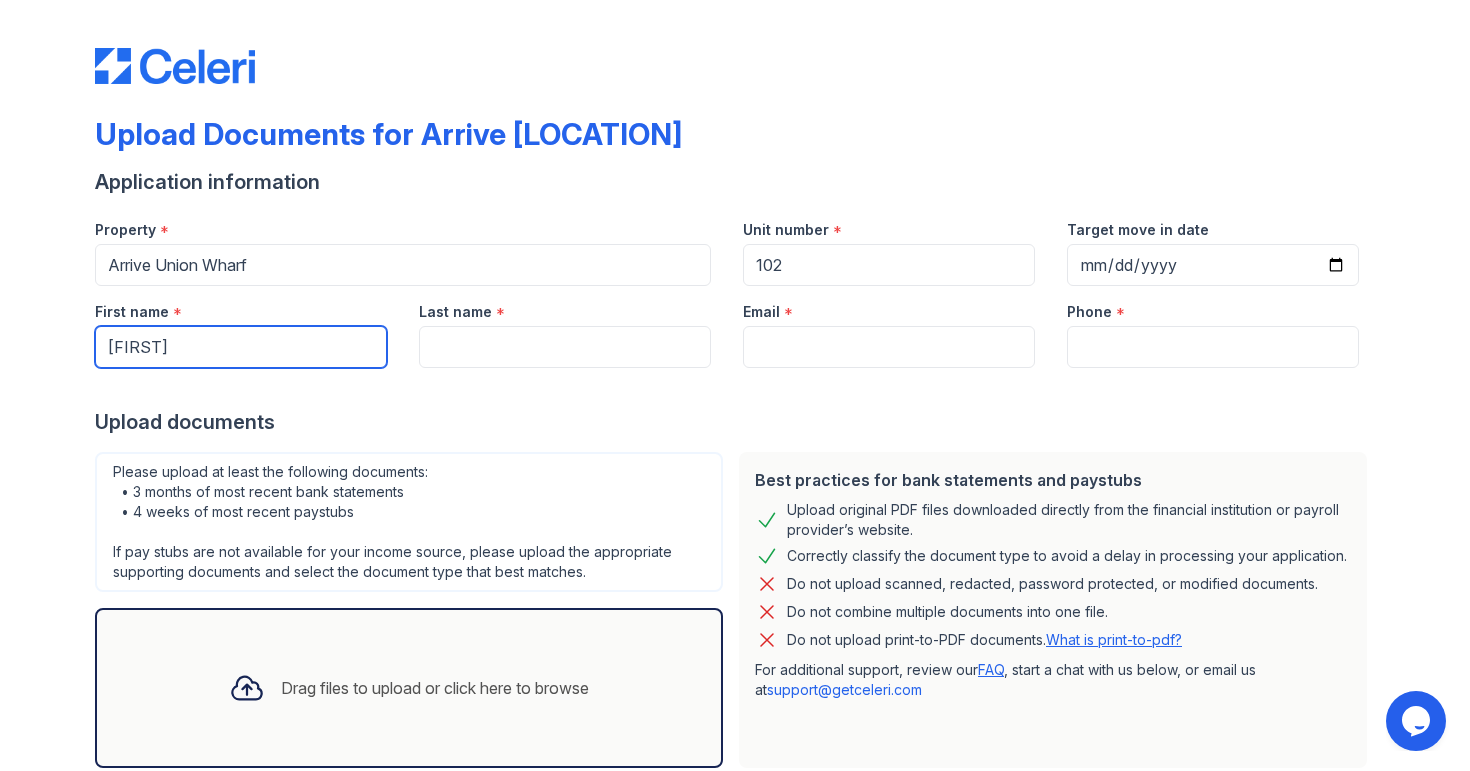 type on "Stern" 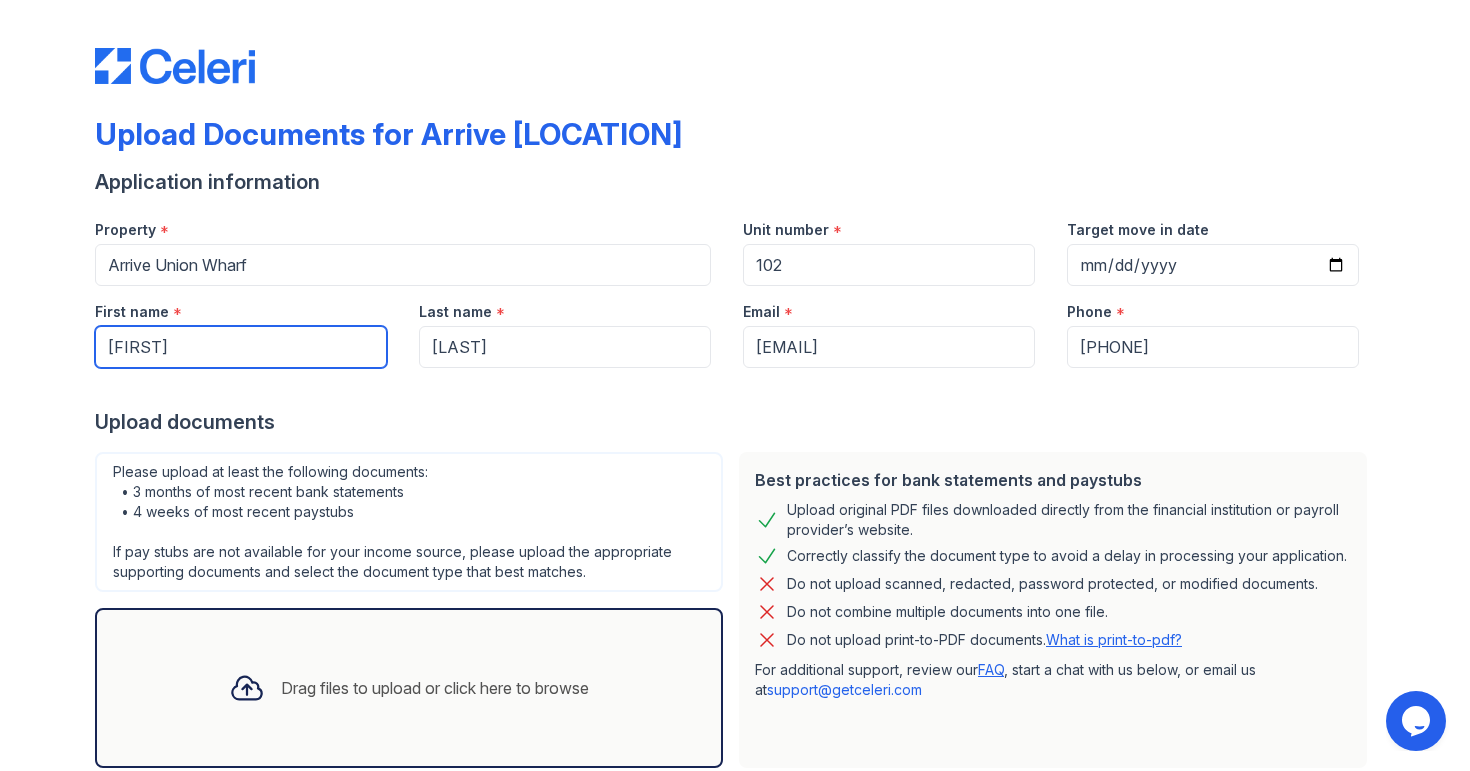 scroll, scrollTop: 121, scrollLeft: 0, axis: vertical 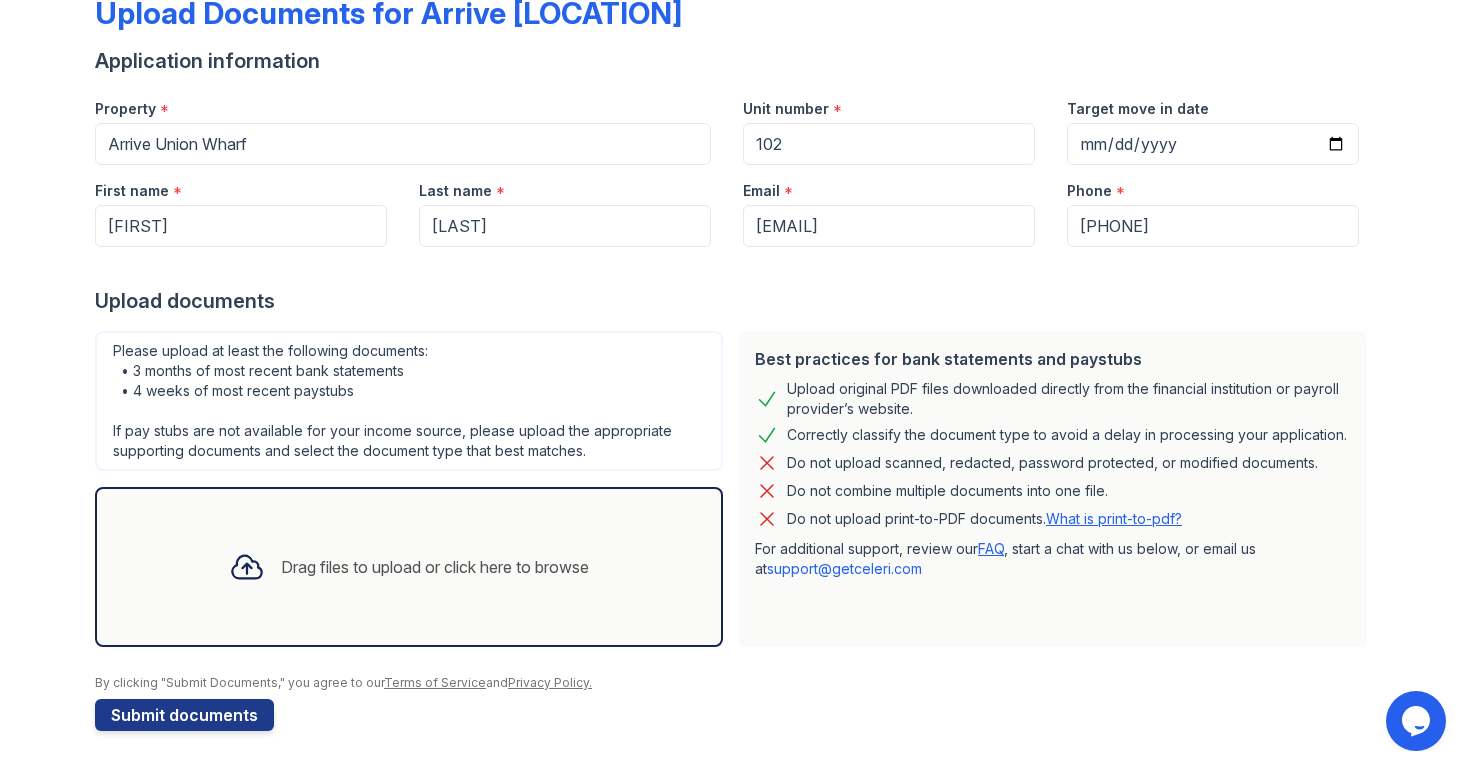 click on "Drag files to upload or click here to browse" at bounding box center (409, 567) 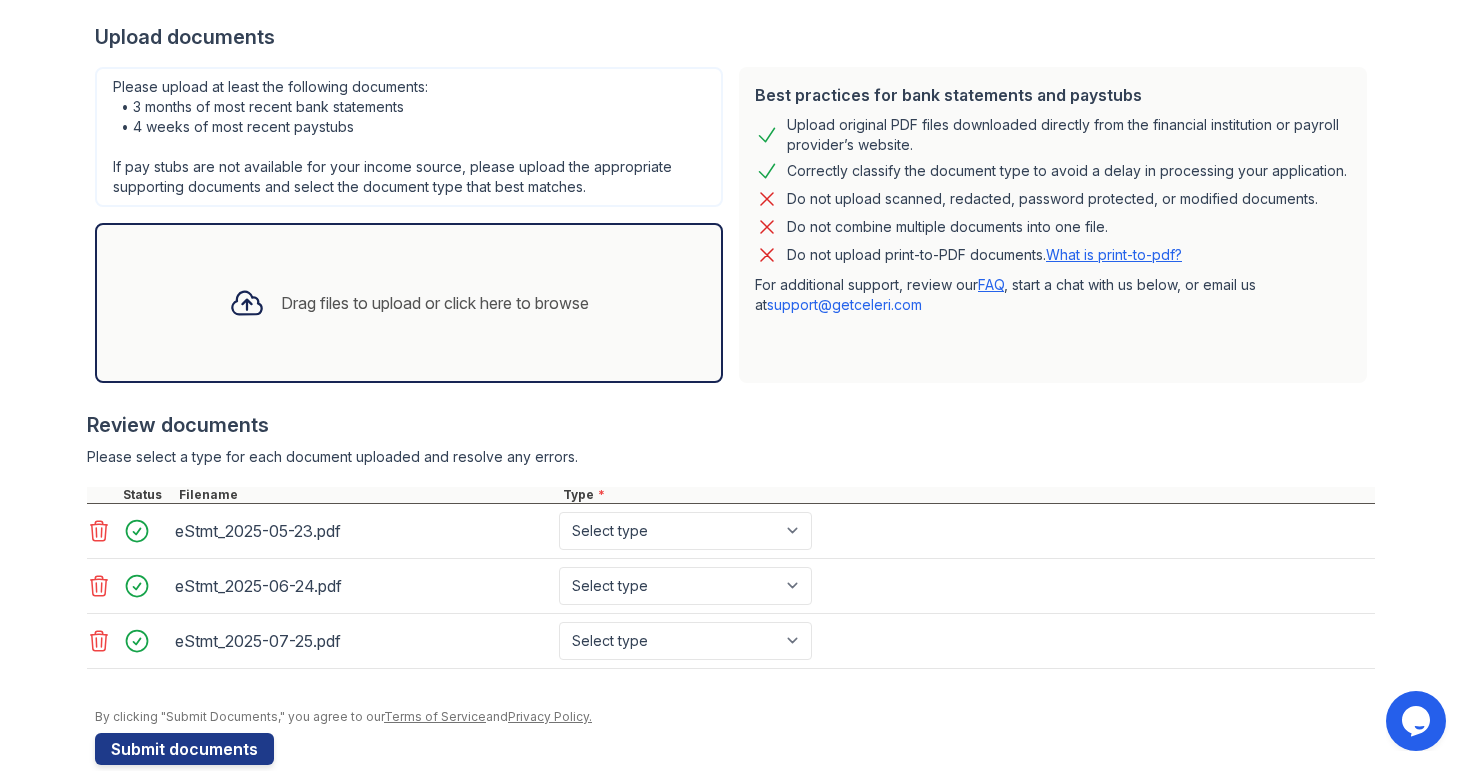 scroll, scrollTop: 386, scrollLeft: 0, axis: vertical 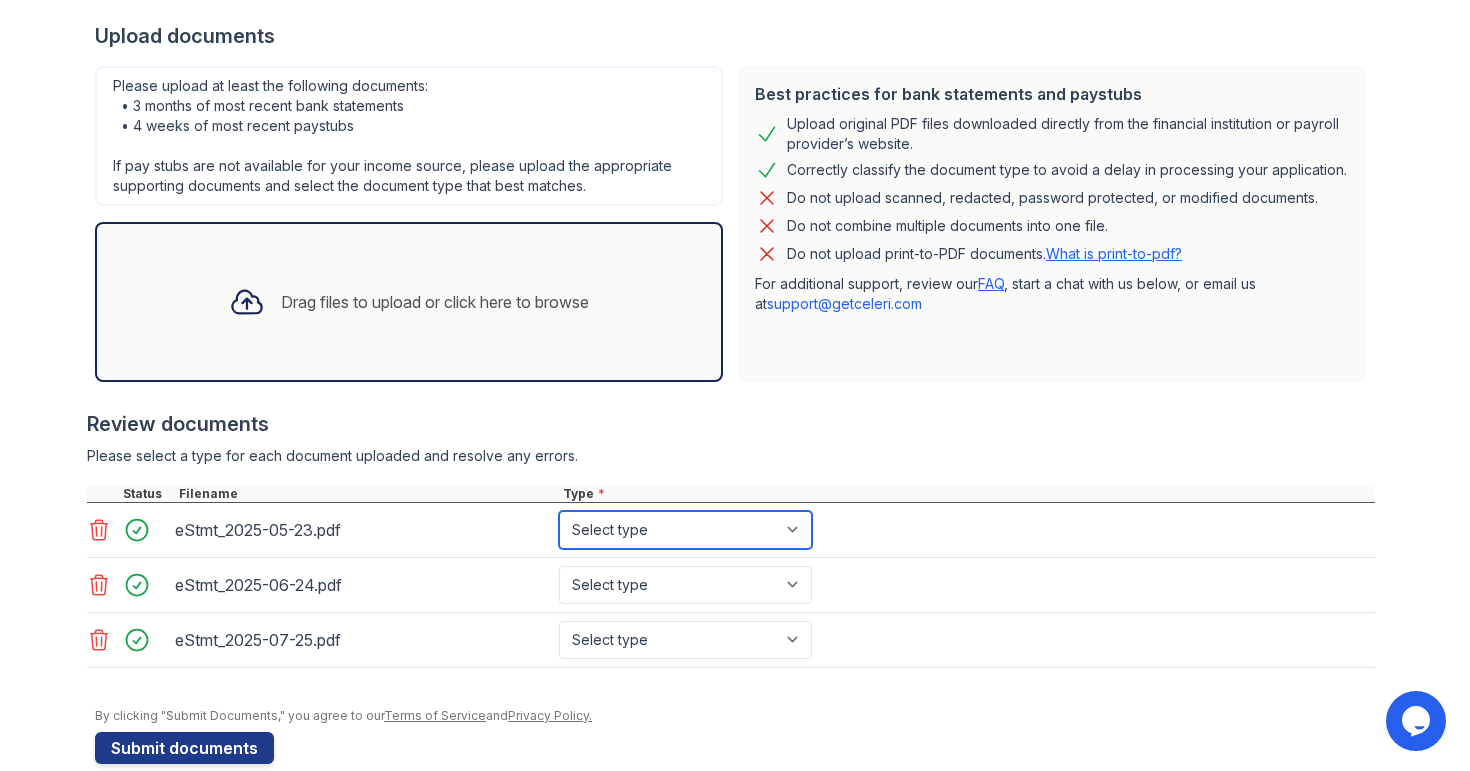 click on "Select type
Paystub
Bank Statement
Offer Letter
Tax Documents
Benefit Award Letter
Investment Account Statement
Other" at bounding box center (685, 530) 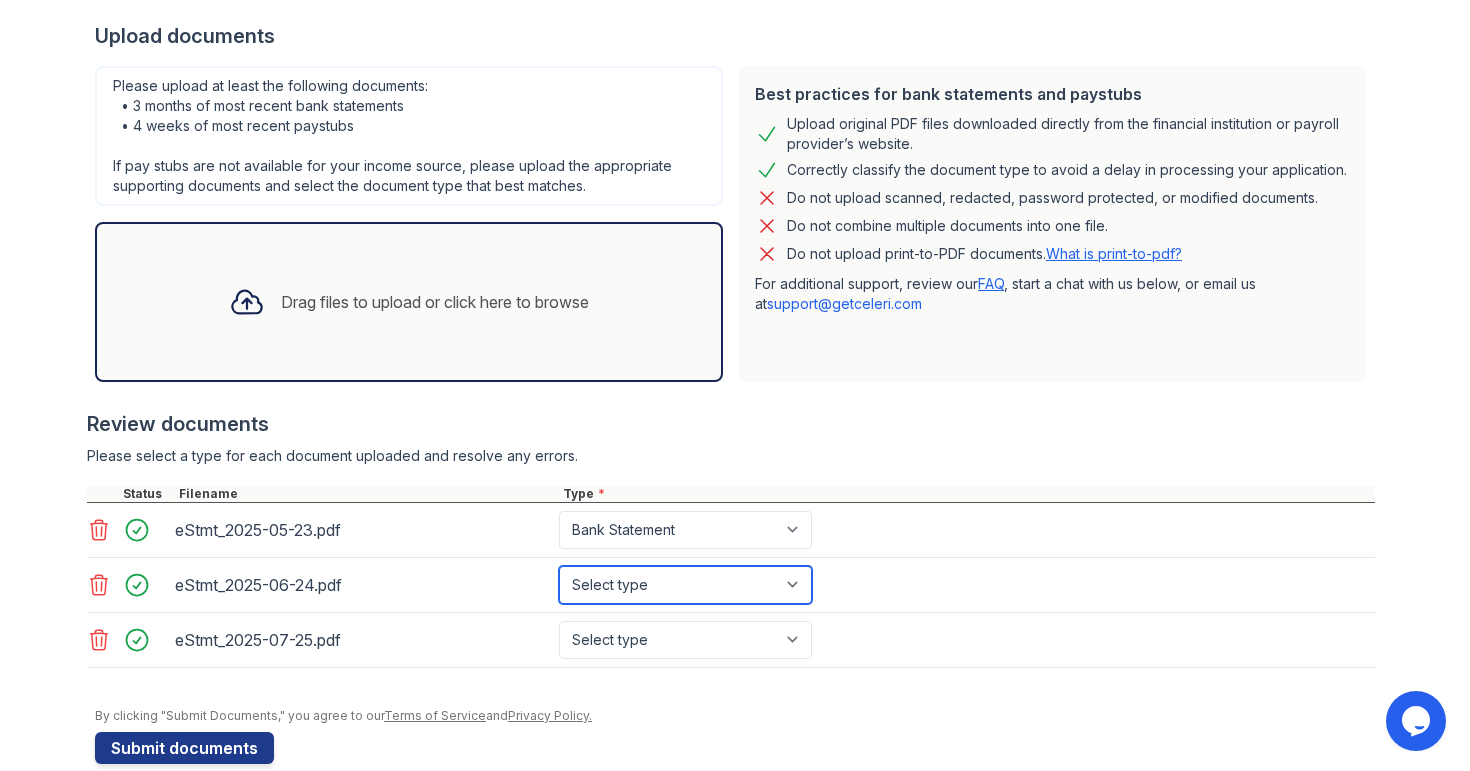 click on "Select type
Paystub
Bank Statement
Offer Letter
Tax Documents
Benefit Award Letter
Investment Account Statement
Other" at bounding box center [685, 585] 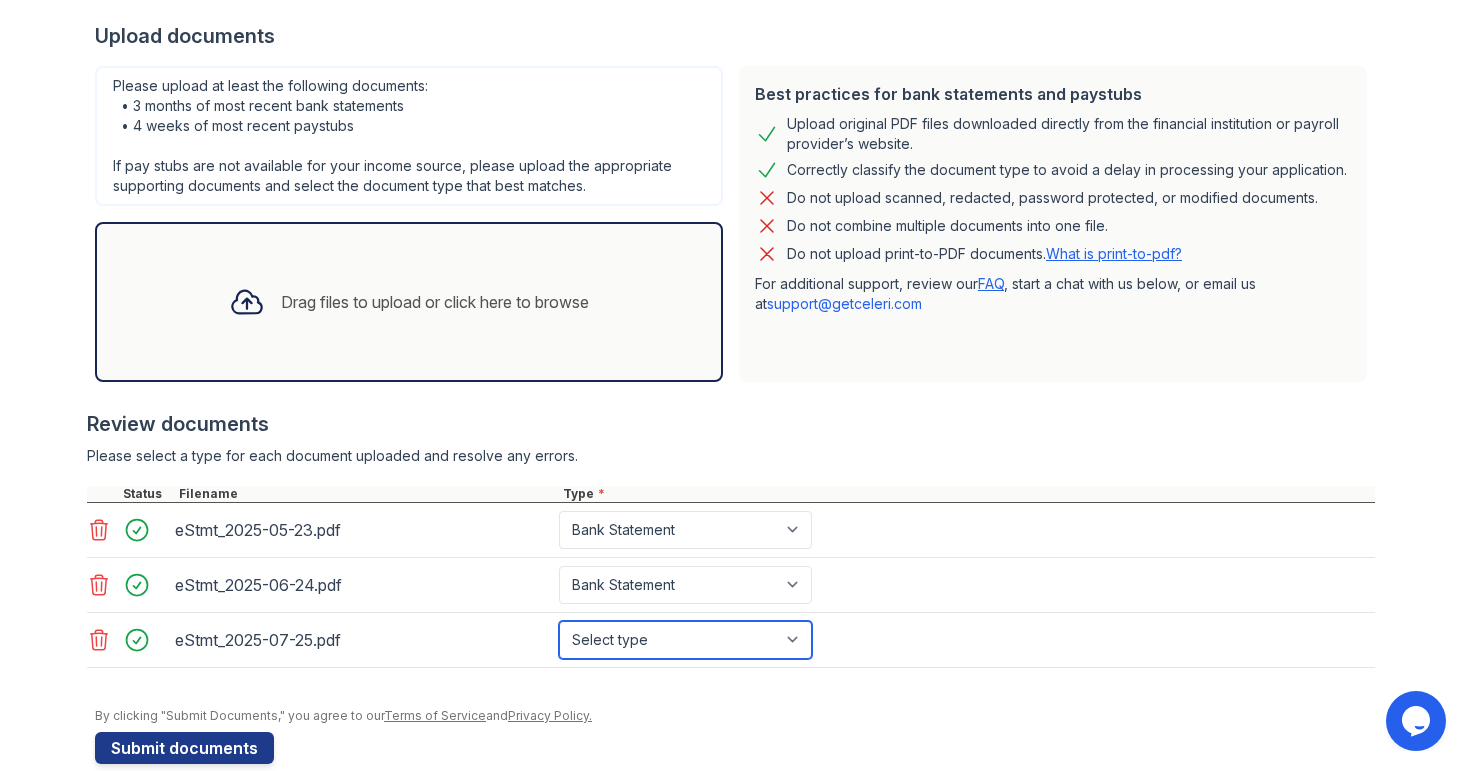 click on "Select type
Paystub
Bank Statement
Offer Letter
Tax Documents
Benefit Award Letter
Investment Account Statement
Other" at bounding box center (685, 640) 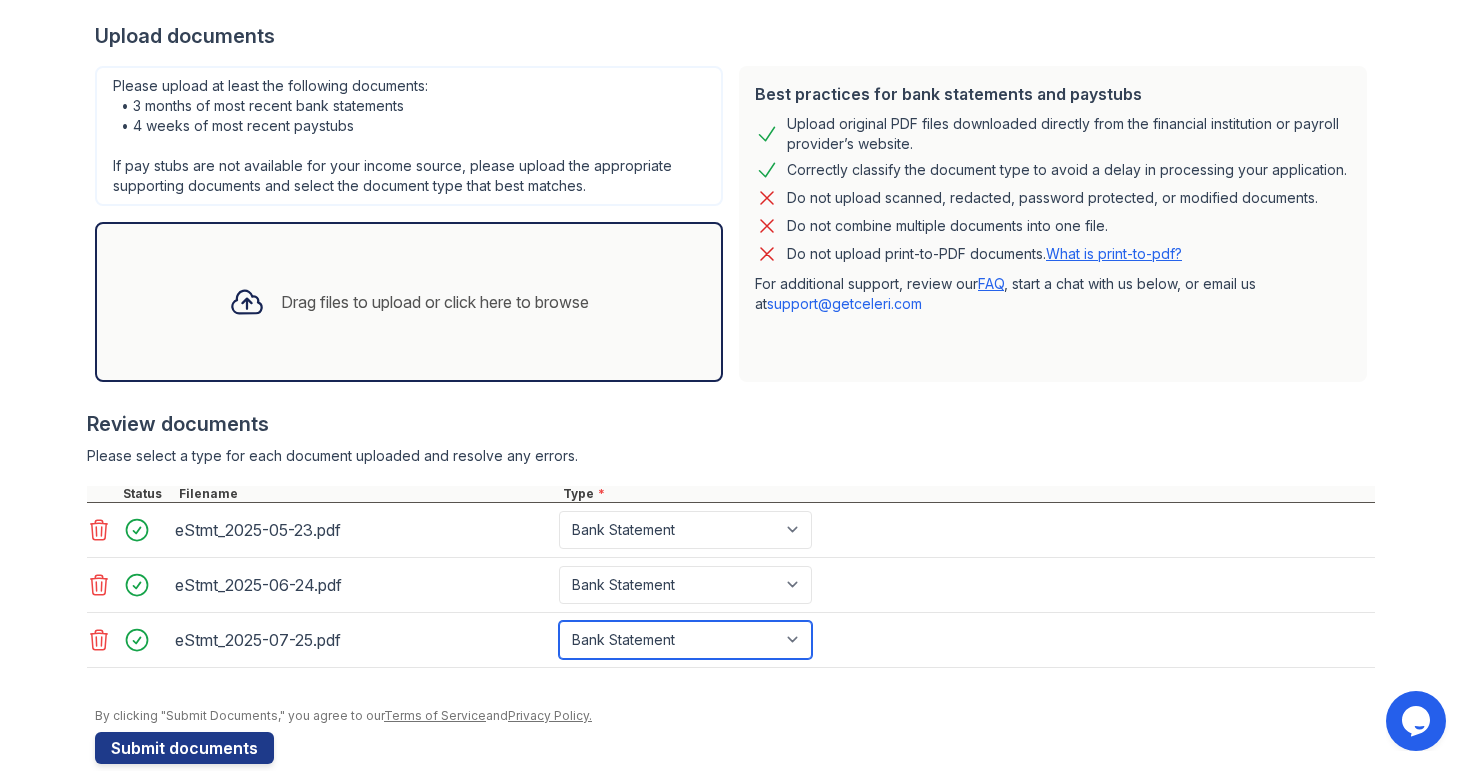 scroll, scrollTop: 419, scrollLeft: 0, axis: vertical 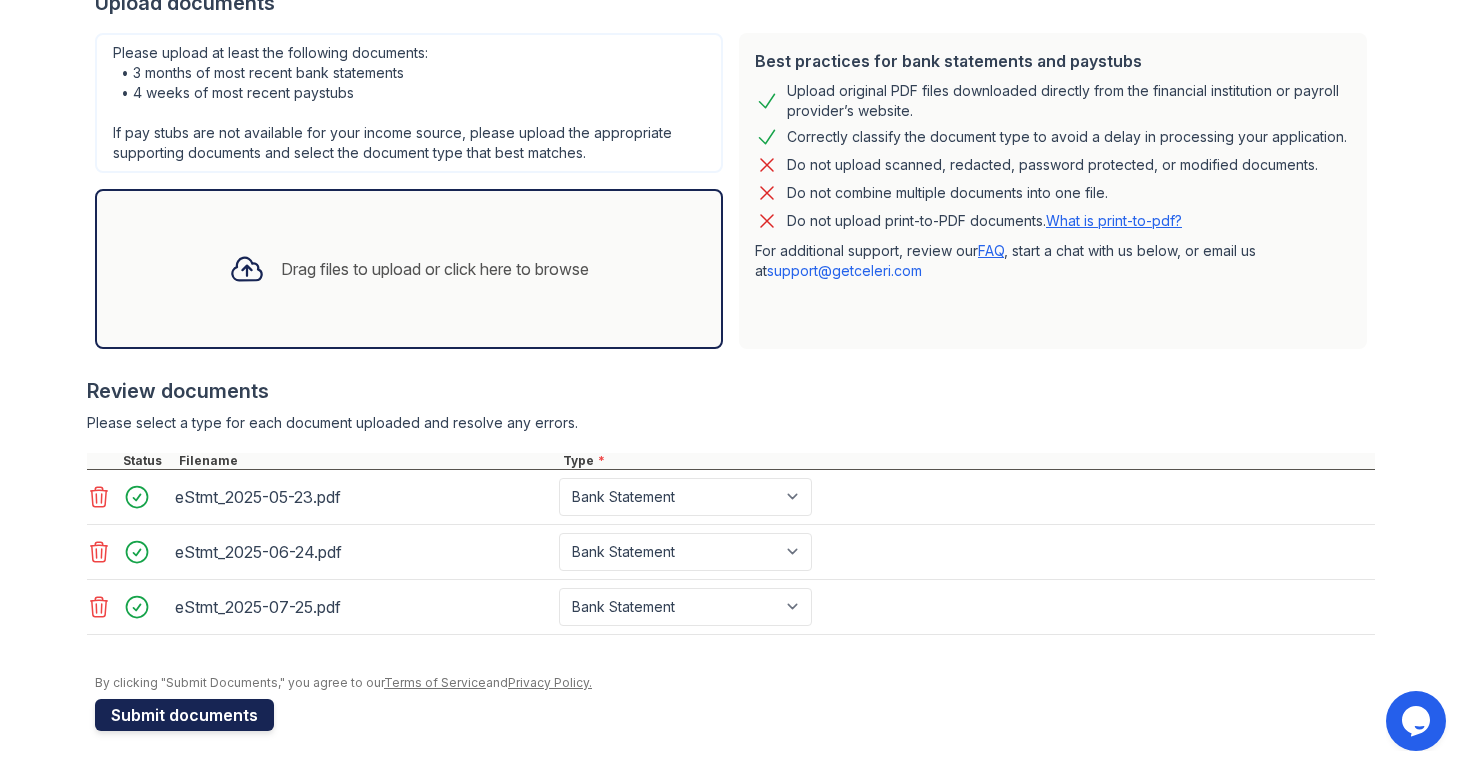 click on "Submit documents" at bounding box center [184, 715] 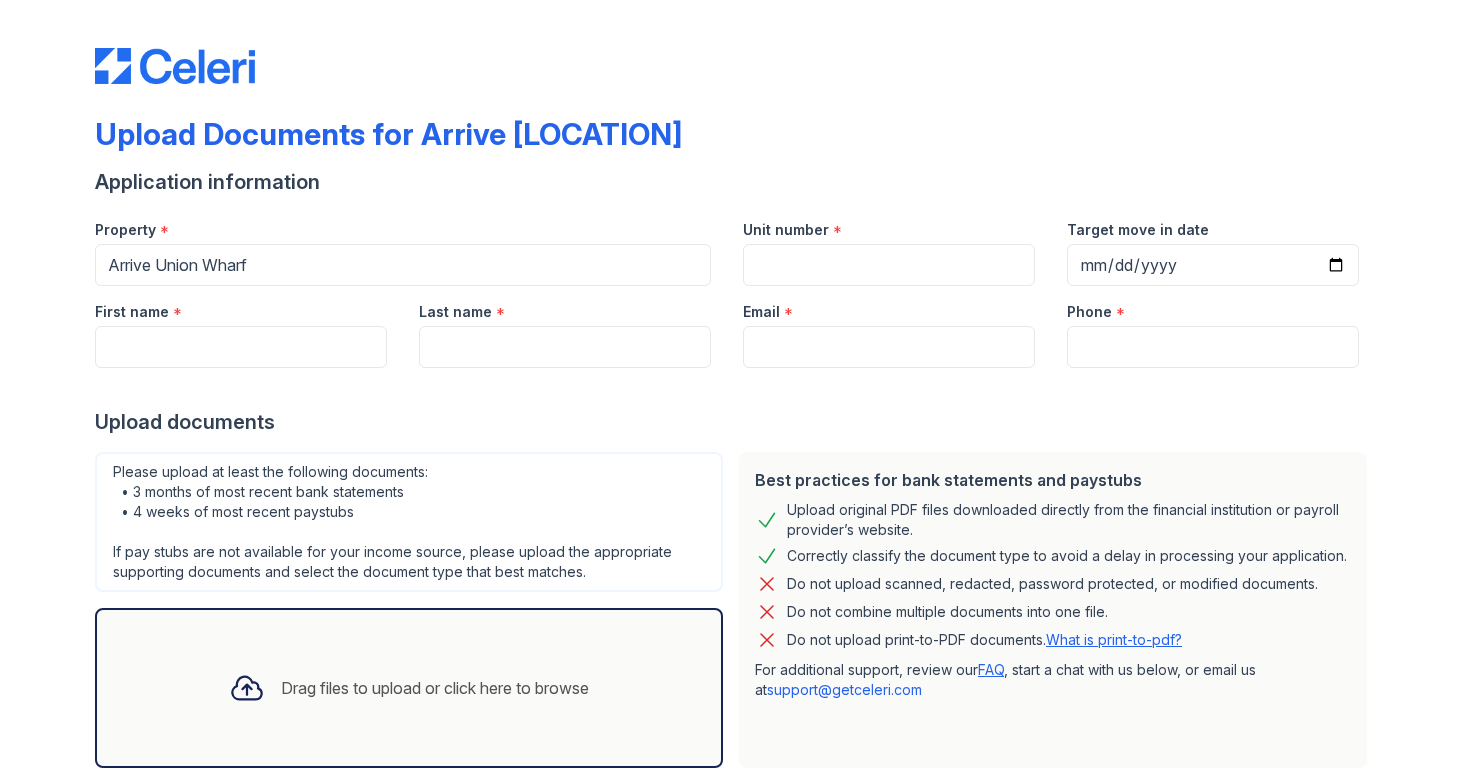 scroll, scrollTop: 0, scrollLeft: 0, axis: both 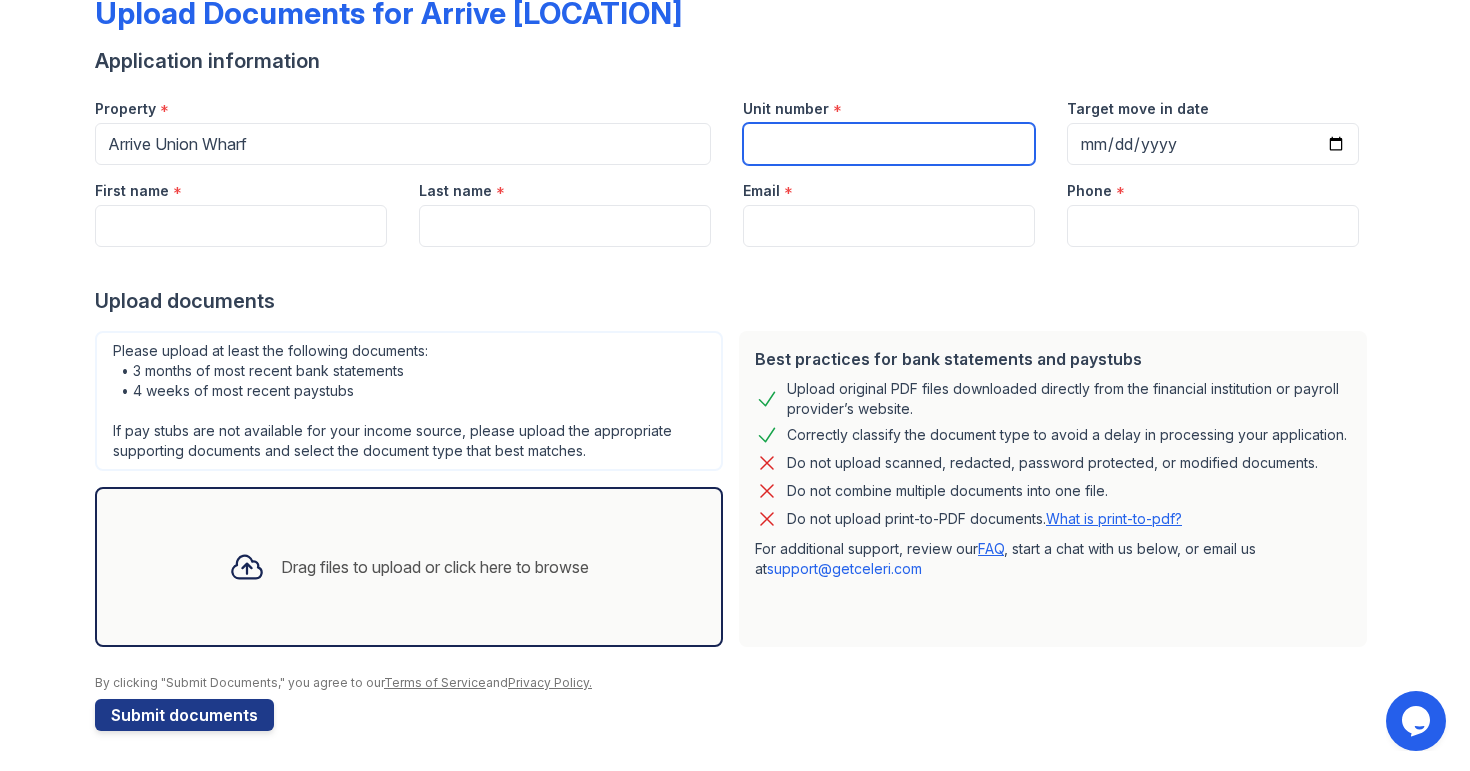 click on "Unit number" at bounding box center [889, 144] 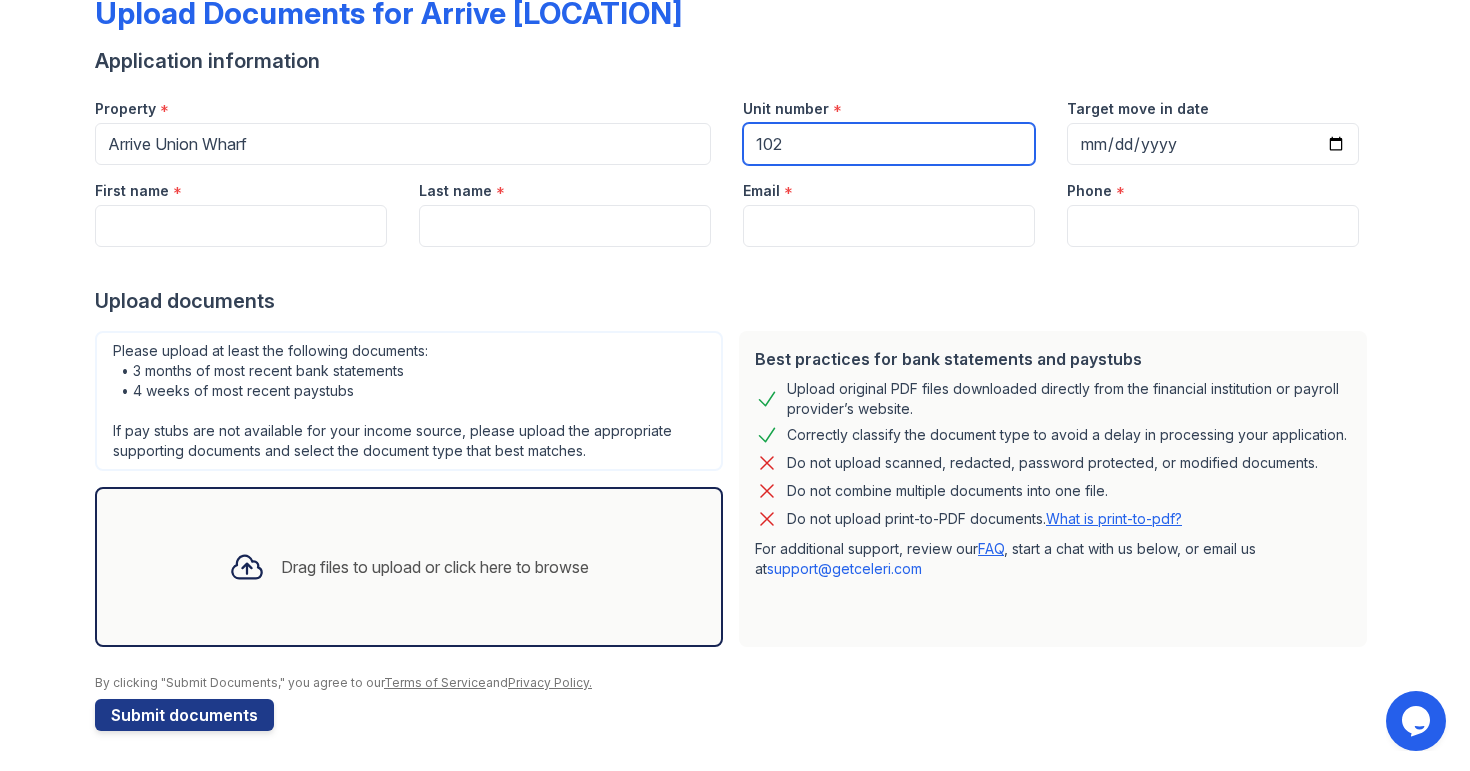 type on "102" 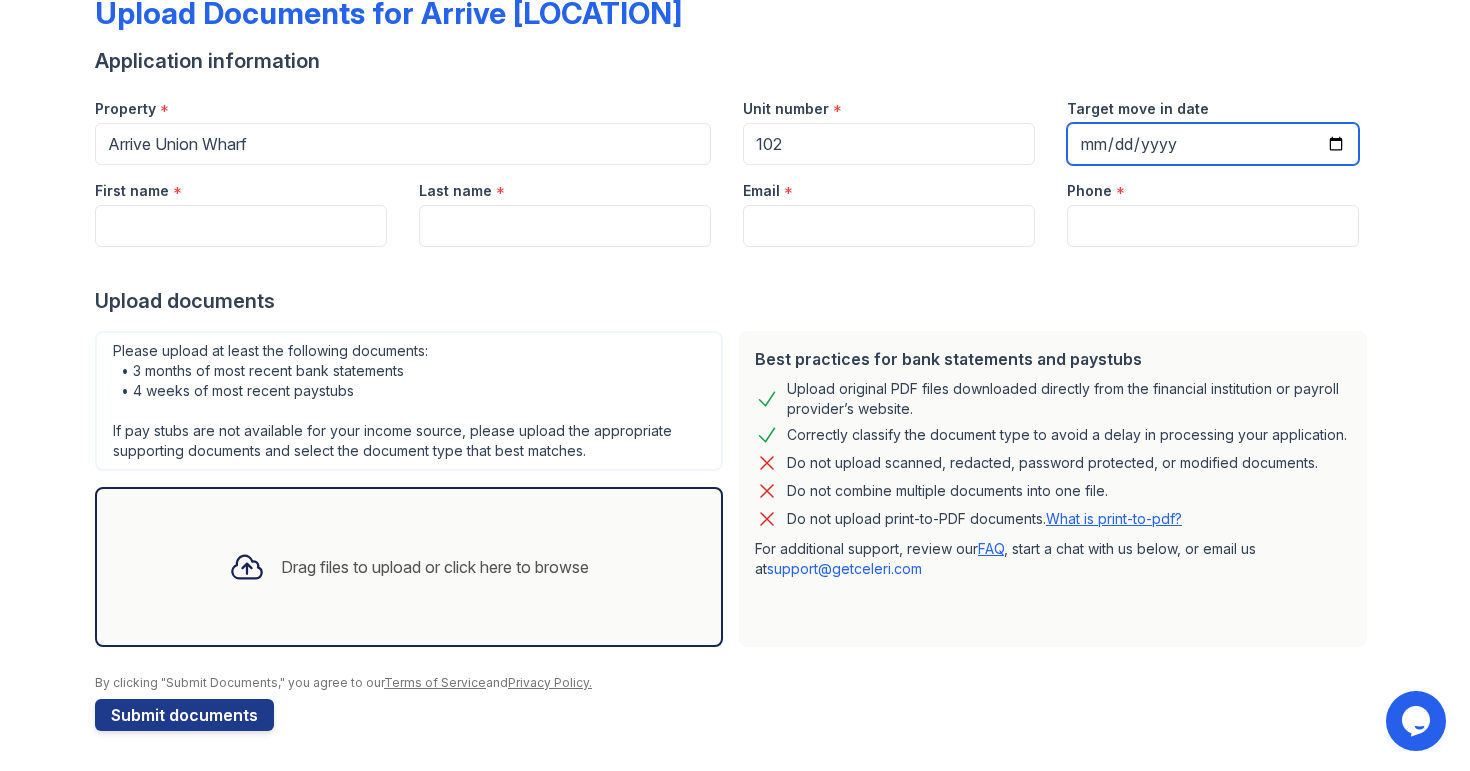 click on "Target move in date" at bounding box center [1213, 144] 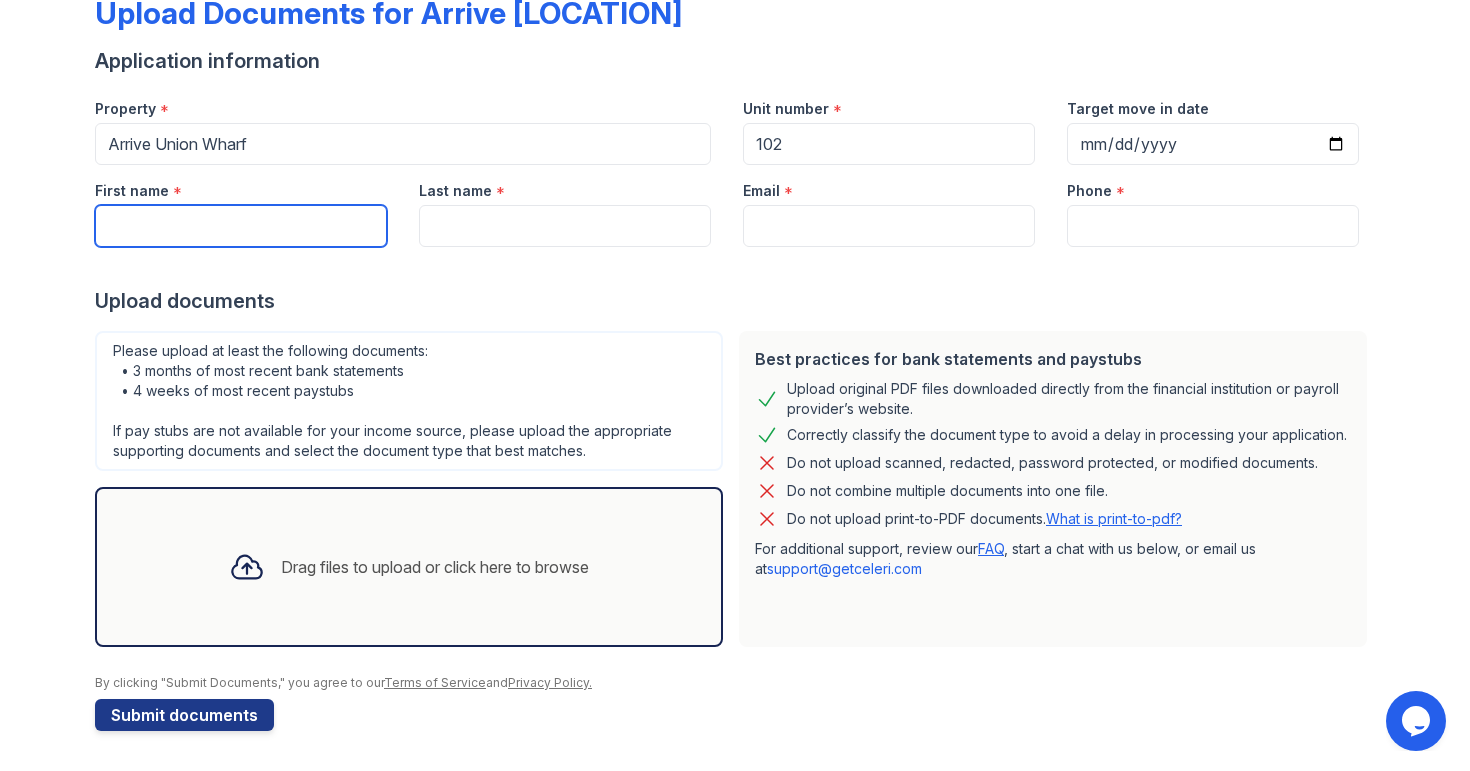 click on "First name" at bounding box center [241, 226] 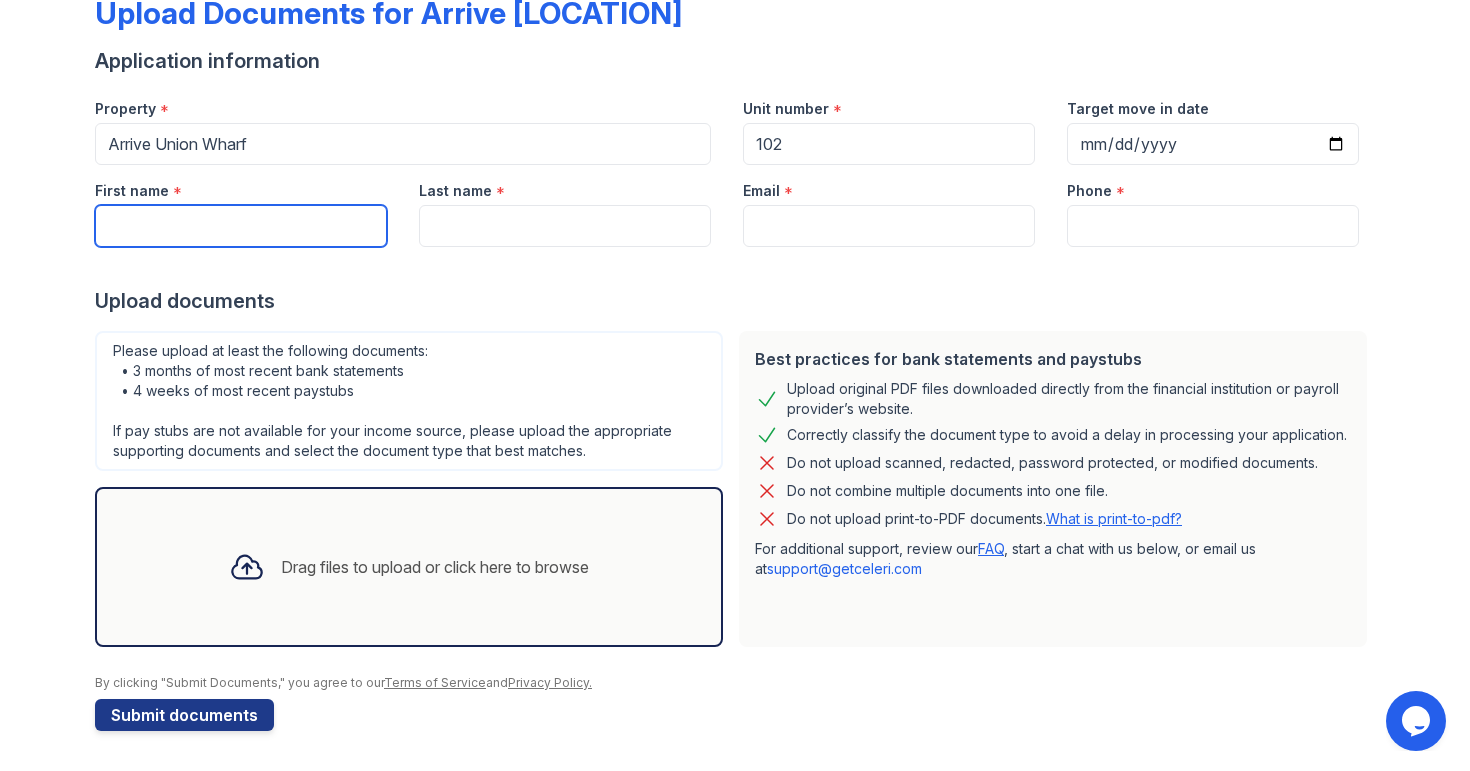 type on "[LAST]" 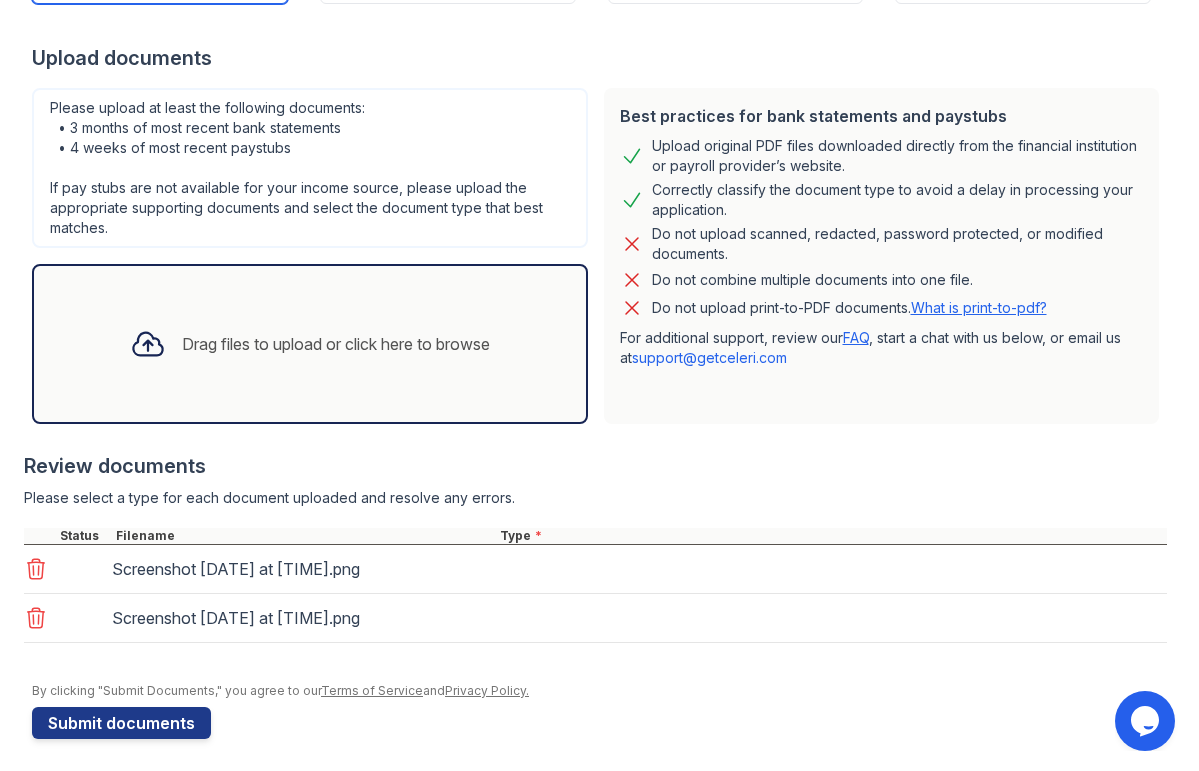scroll, scrollTop: 372, scrollLeft: 0, axis: vertical 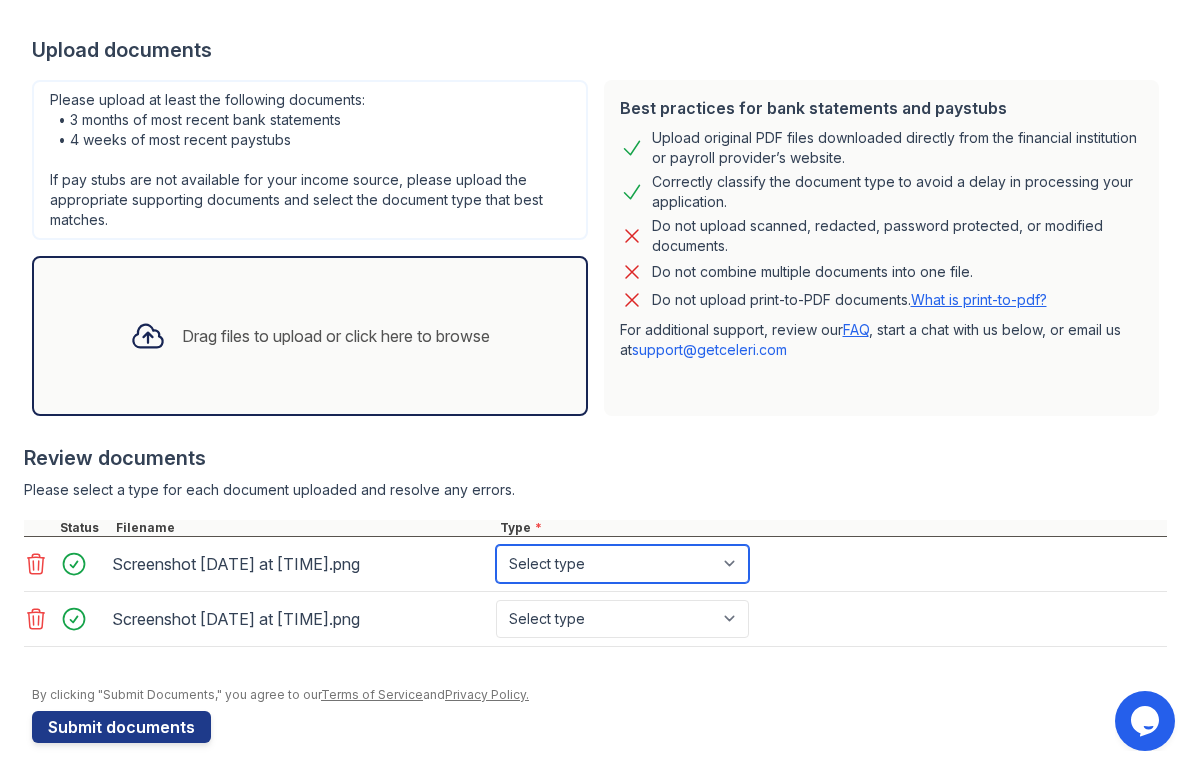 click on "Select type
Paystub
Bank Statement
Offer Letter
Tax Documents
Benefit Award Letter
Investment Account Statement
Other" at bounding box center (622, 564) 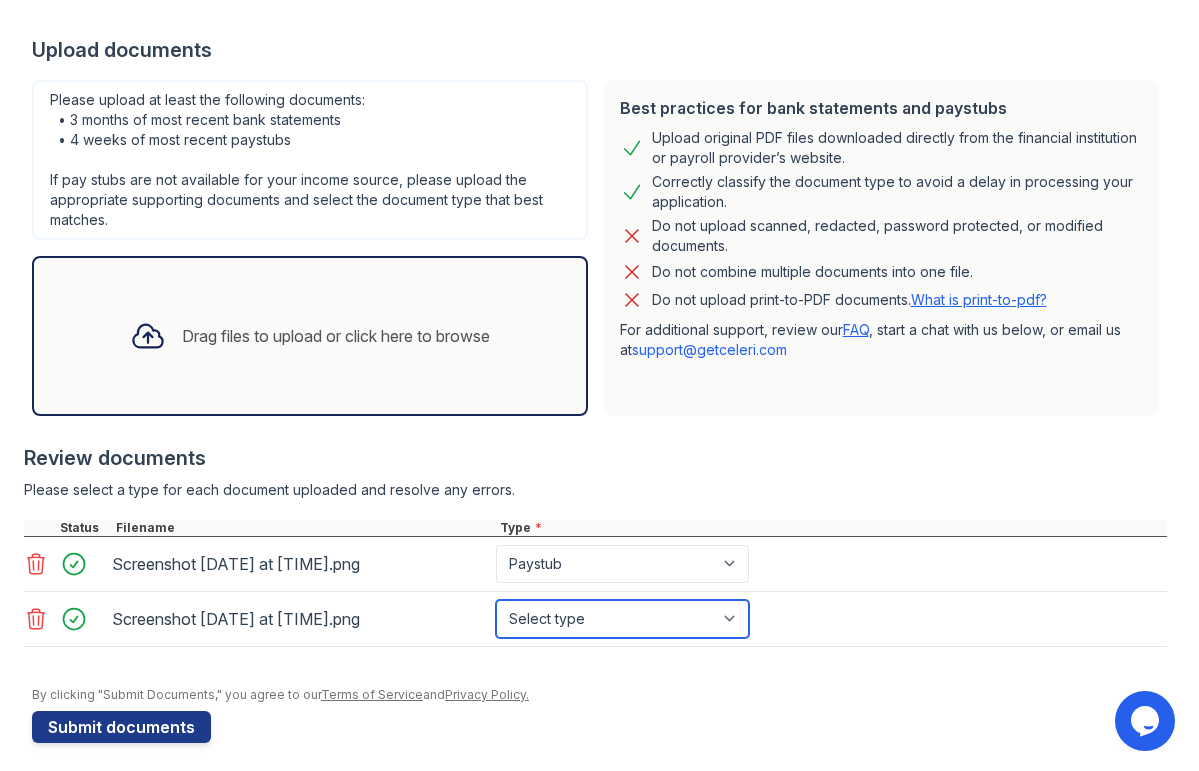 click on "Select type
Paystub
Bank Statement
Offer Letter
Tax Documents
Benefit Award Letter
Investment Account Statement
Other" at bounding box center [622, 619] 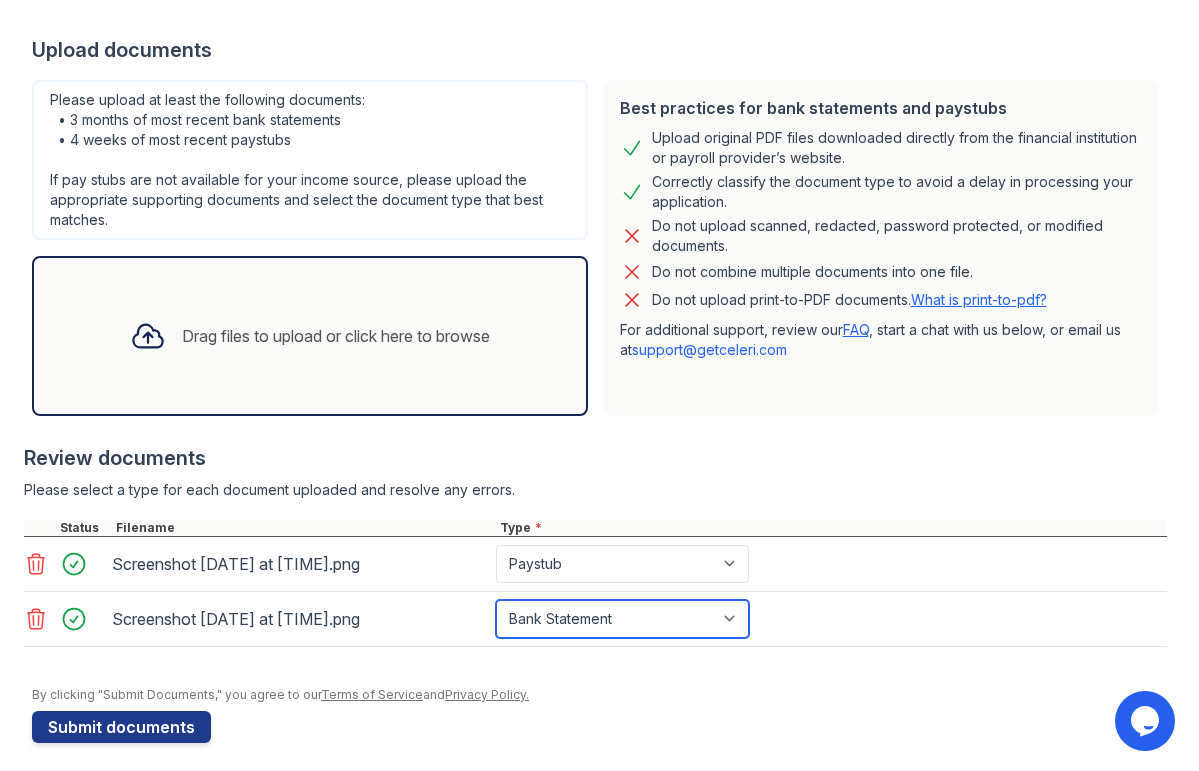 click on "Select type
Paystub
Bank Statement
Offer Letter
Tax Documents
Benefit Award Letter
Investment Account Statement
Other" at bounding box center [622, 619] 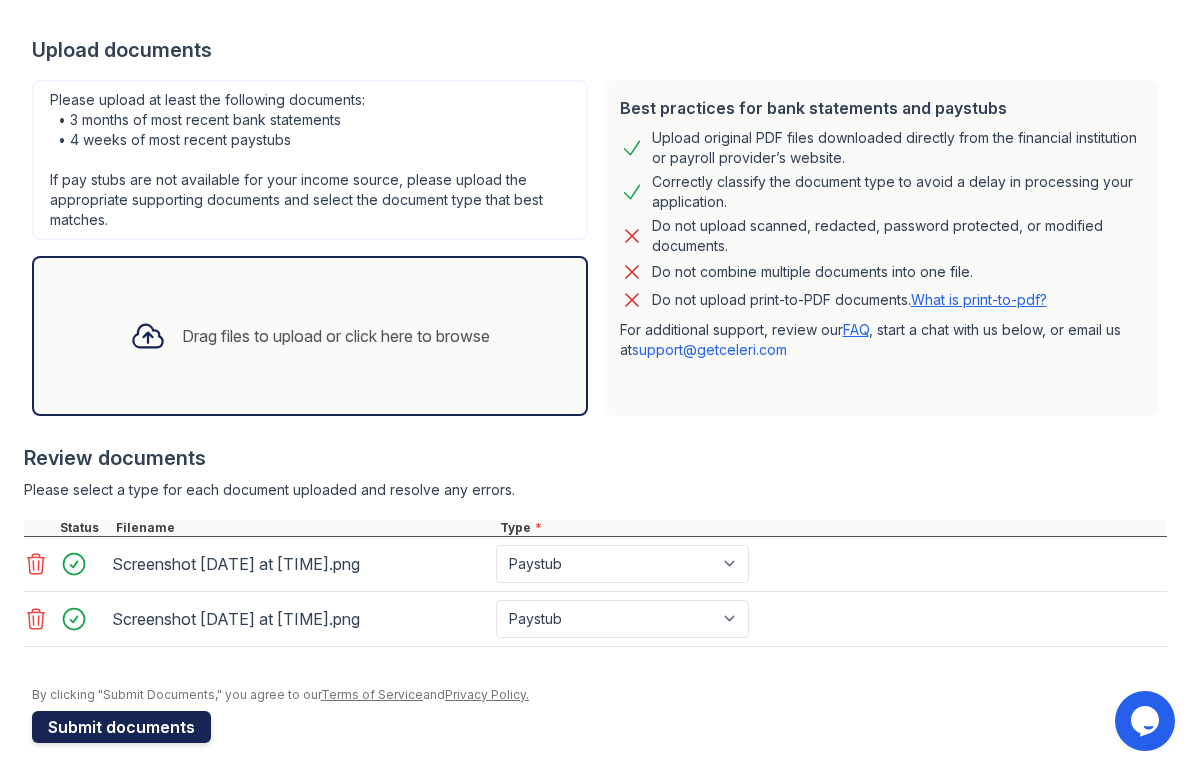 click on "Submit documents" at bounding box center [121, 727] 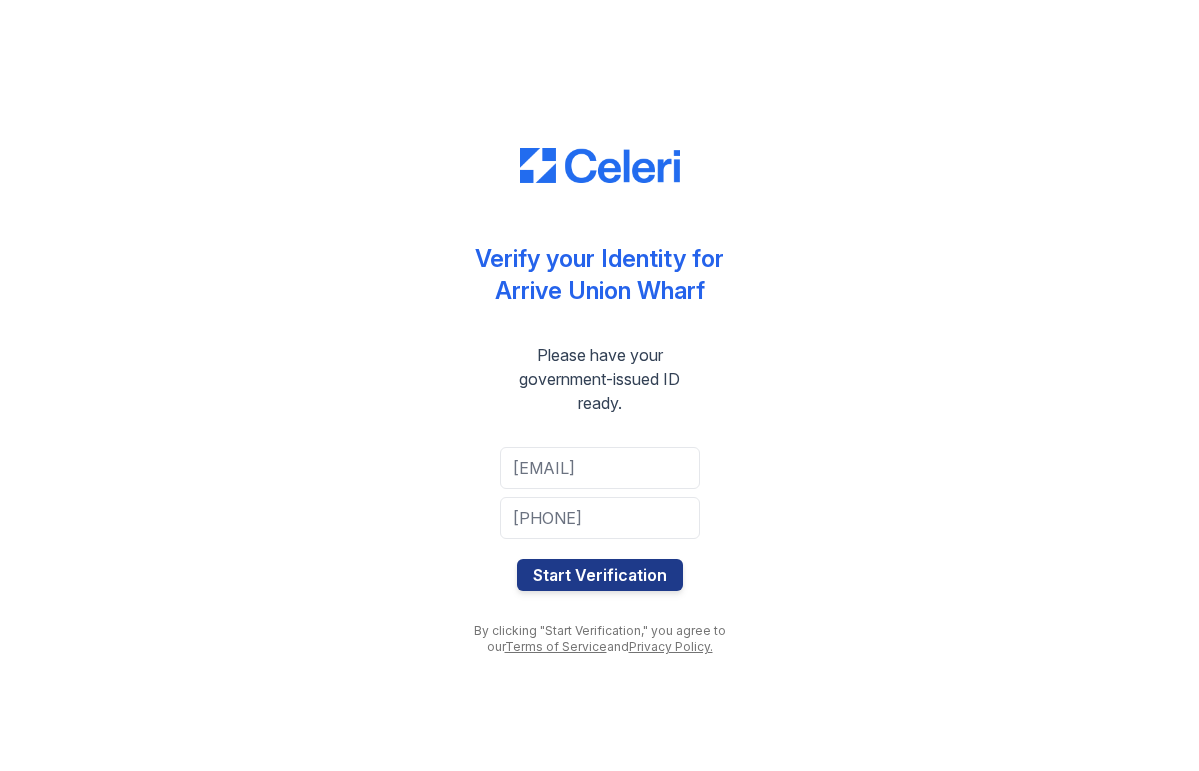 scroll, scrollTop: 0, scrollLeft: 0, axis: both 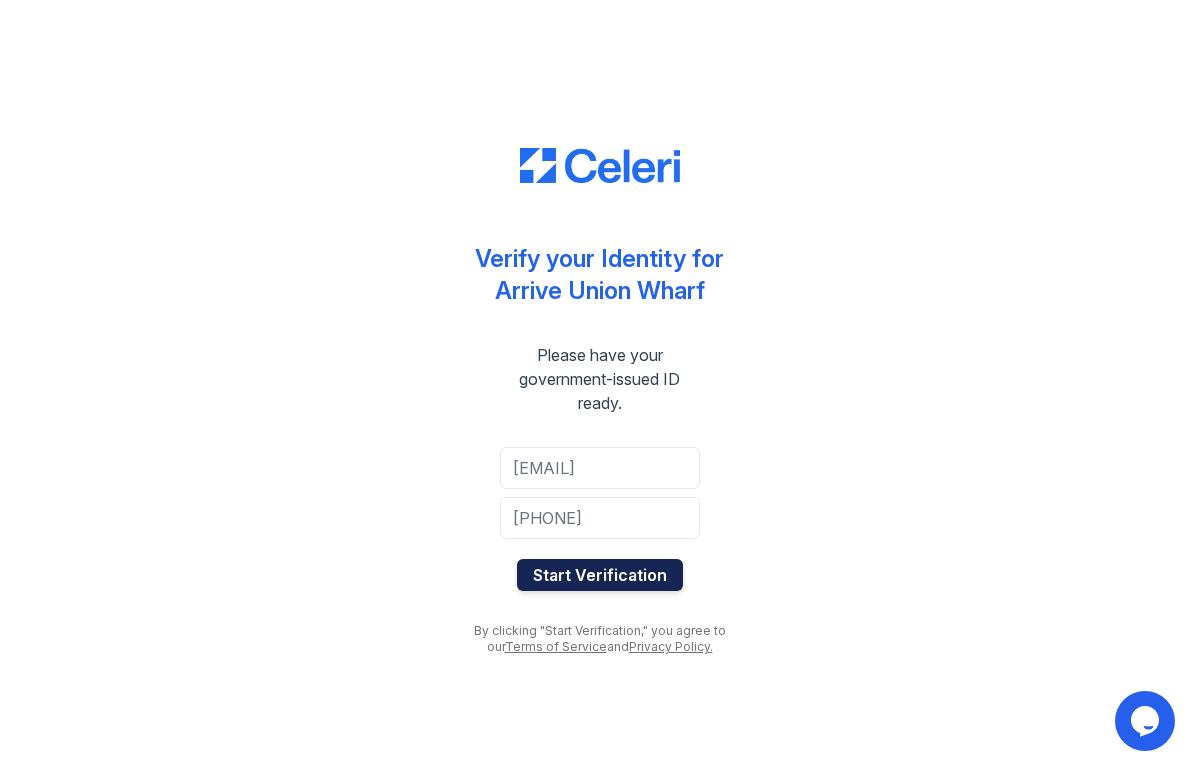 click on "Start Verification" at bounding box center [600, 575] 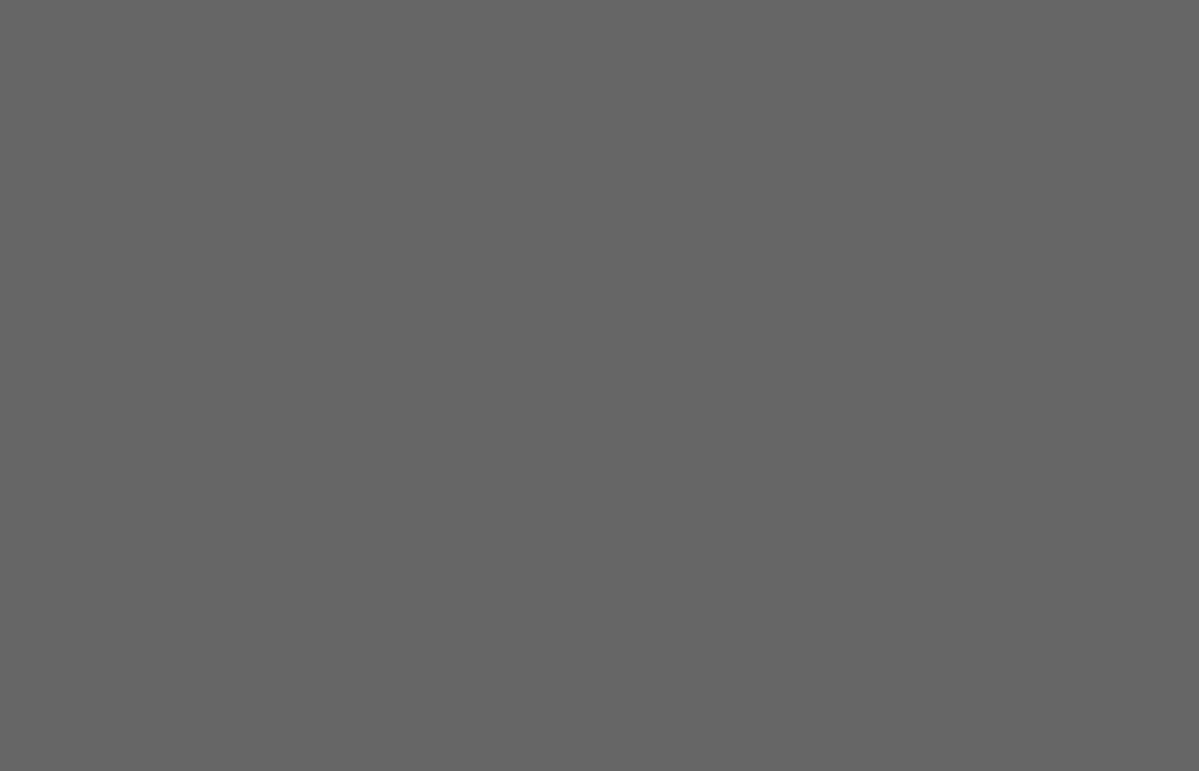 scroll, scrollTop: 0, scrollLeft: 0, axis: both 